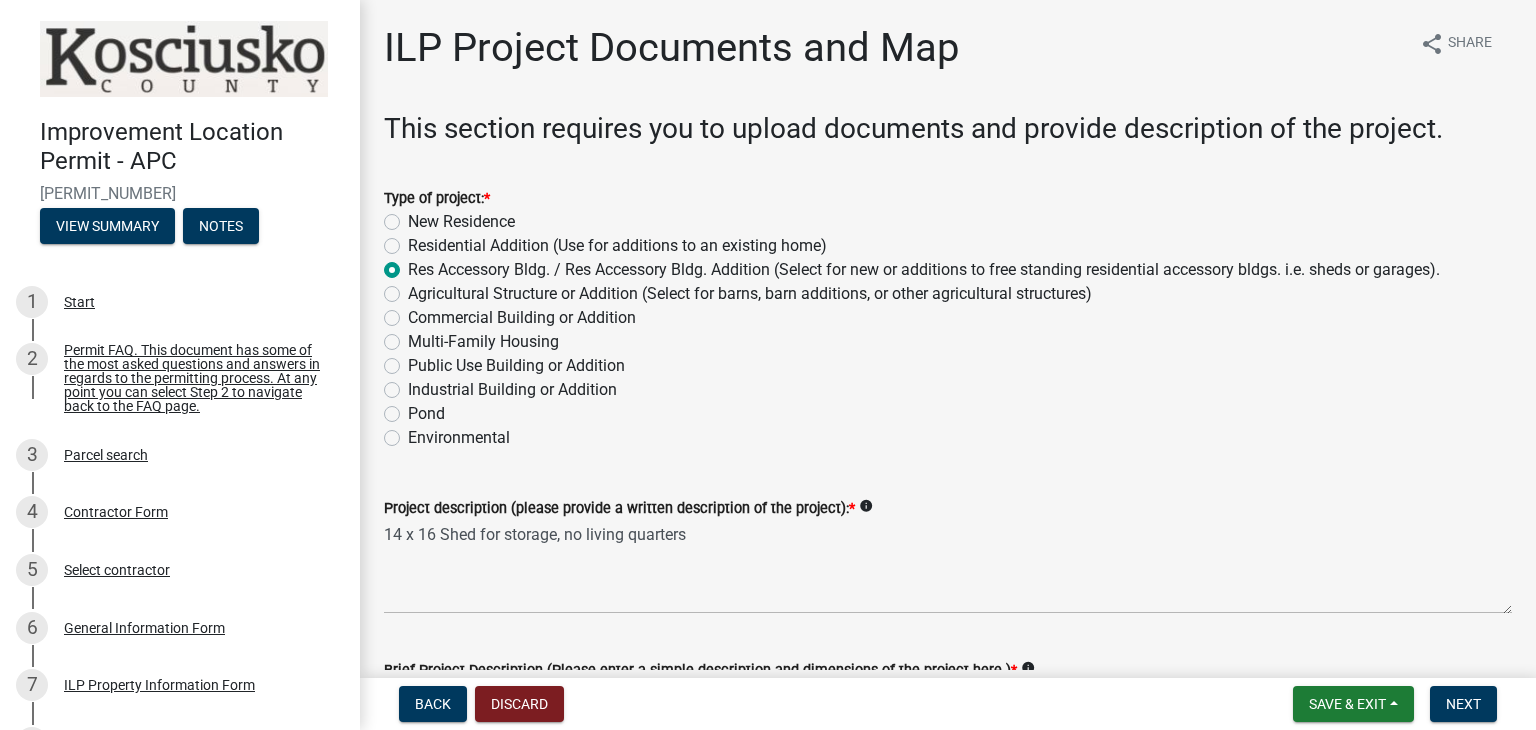 scroll, scrollTop: 0, scrollLeft: 0, axis: both 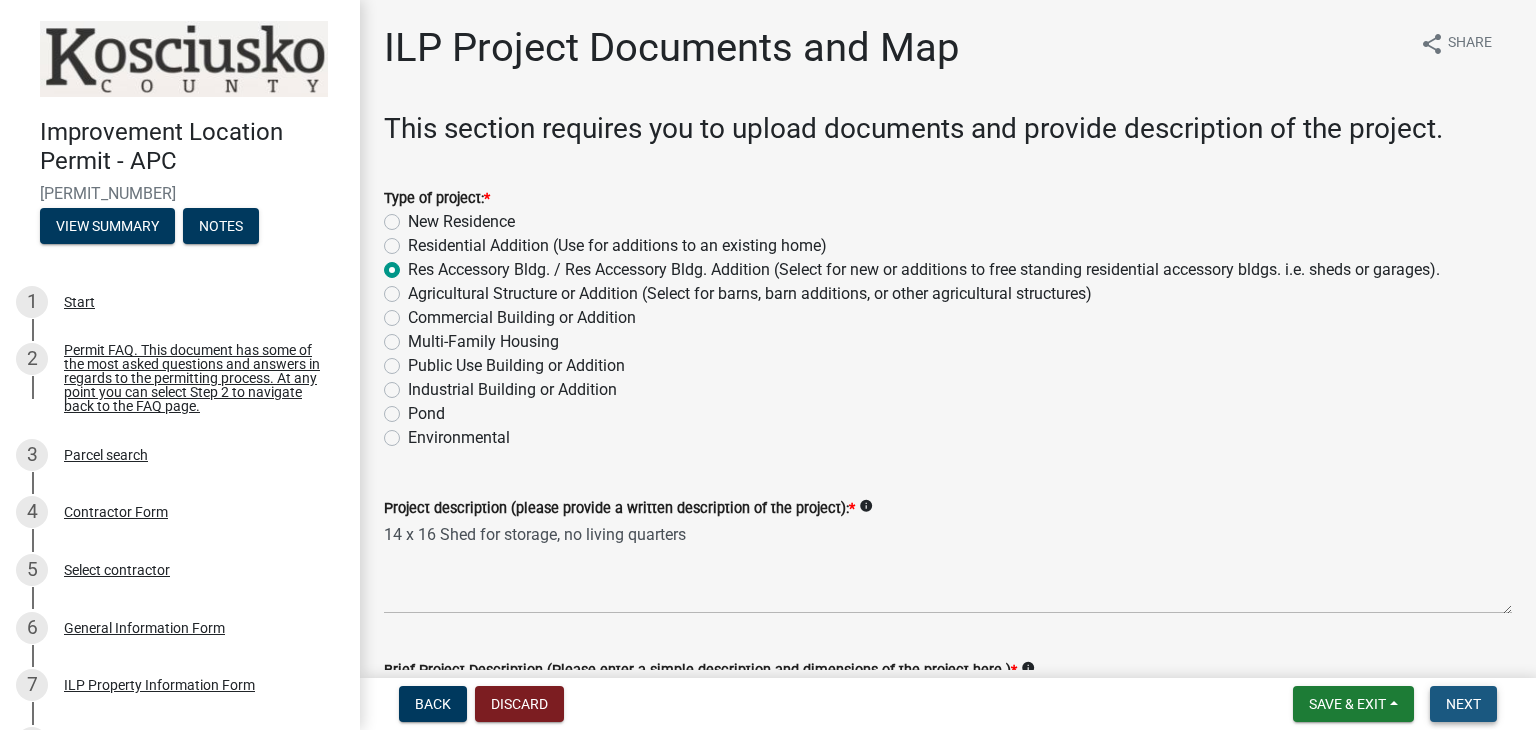 click on "Next" at bounding box center (1463, 704) 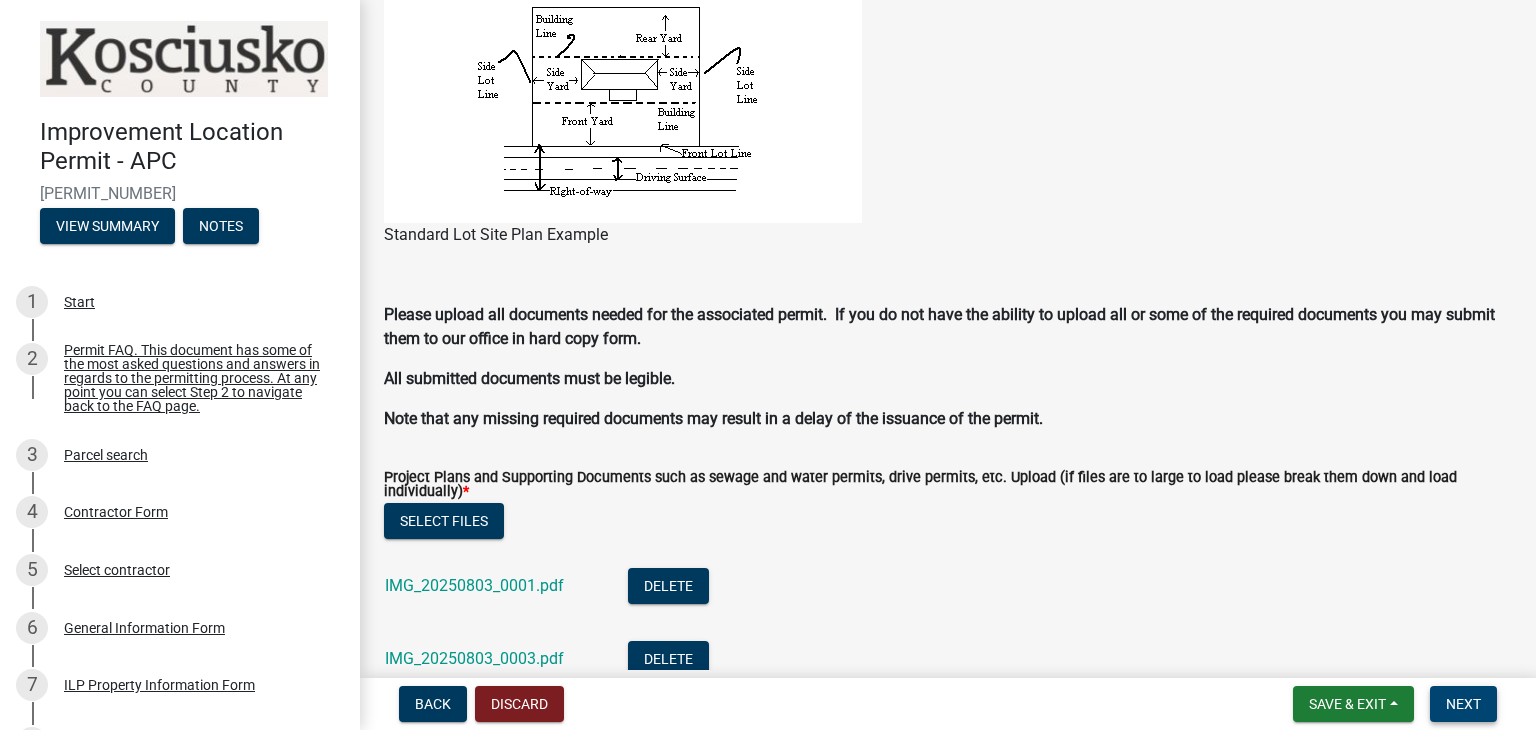 scroll, scrollTop: 2451, scrollLeft: 0, axis: vertical 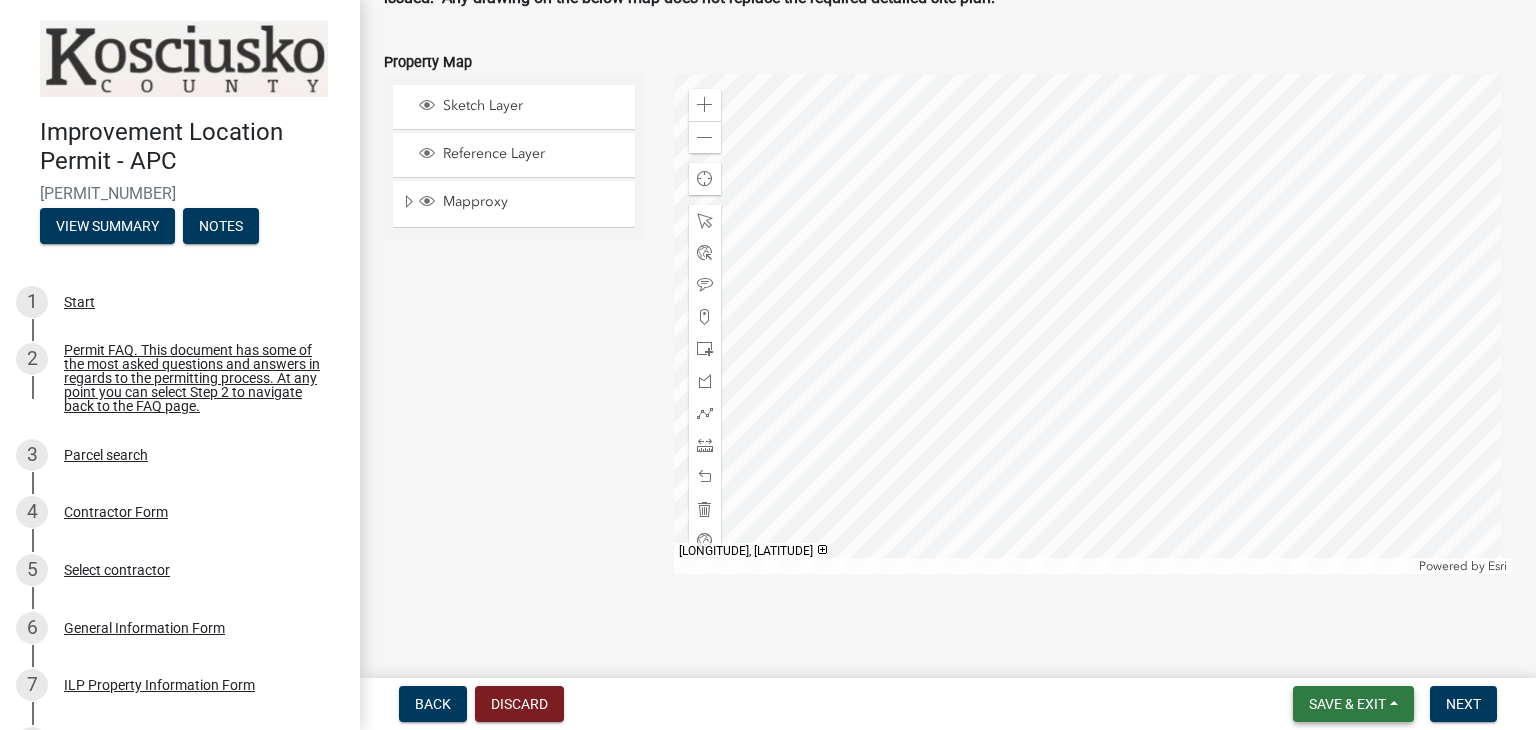click on "Save & Exit" at bounding box center (1347, 704) 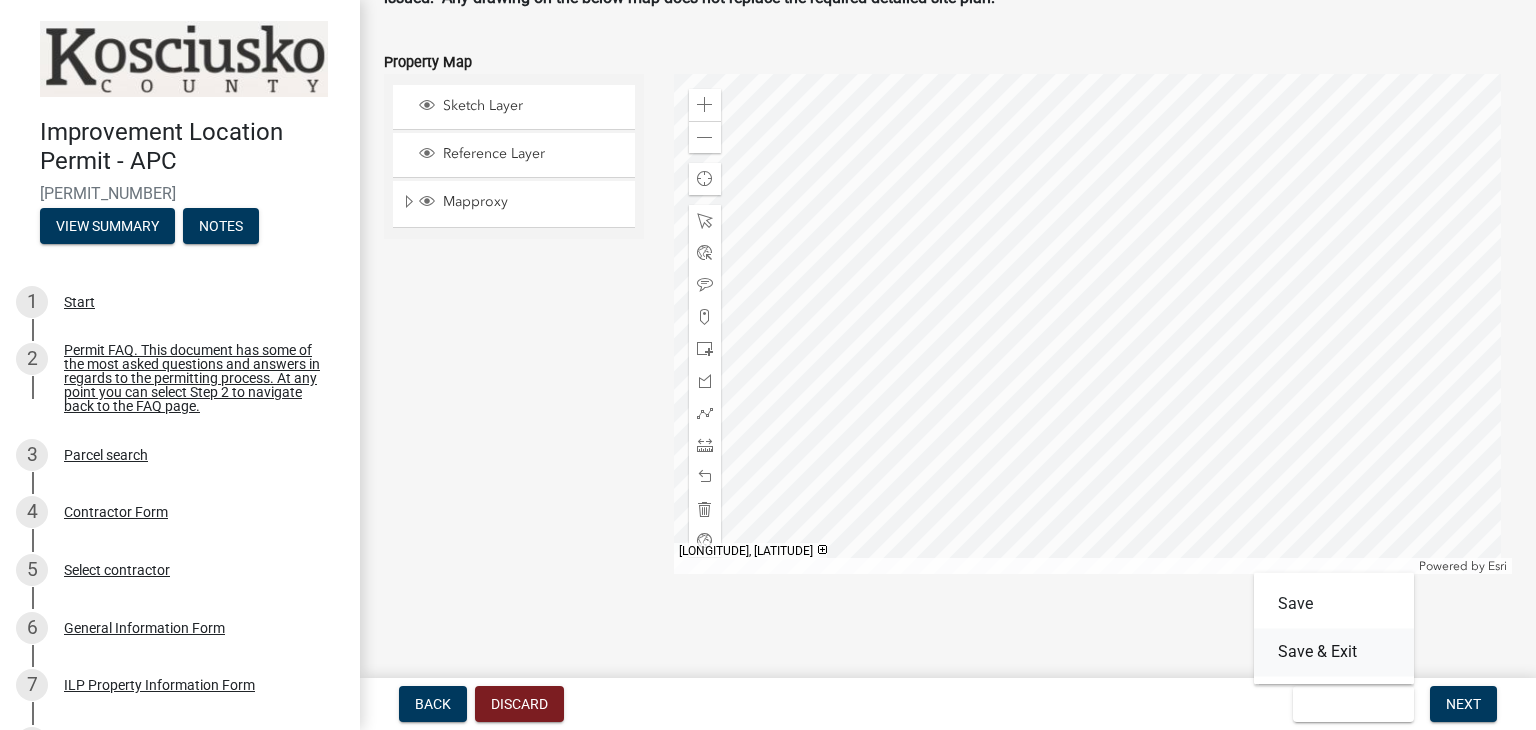 click on "Save & Exit" at bounding box center [1334, 652] 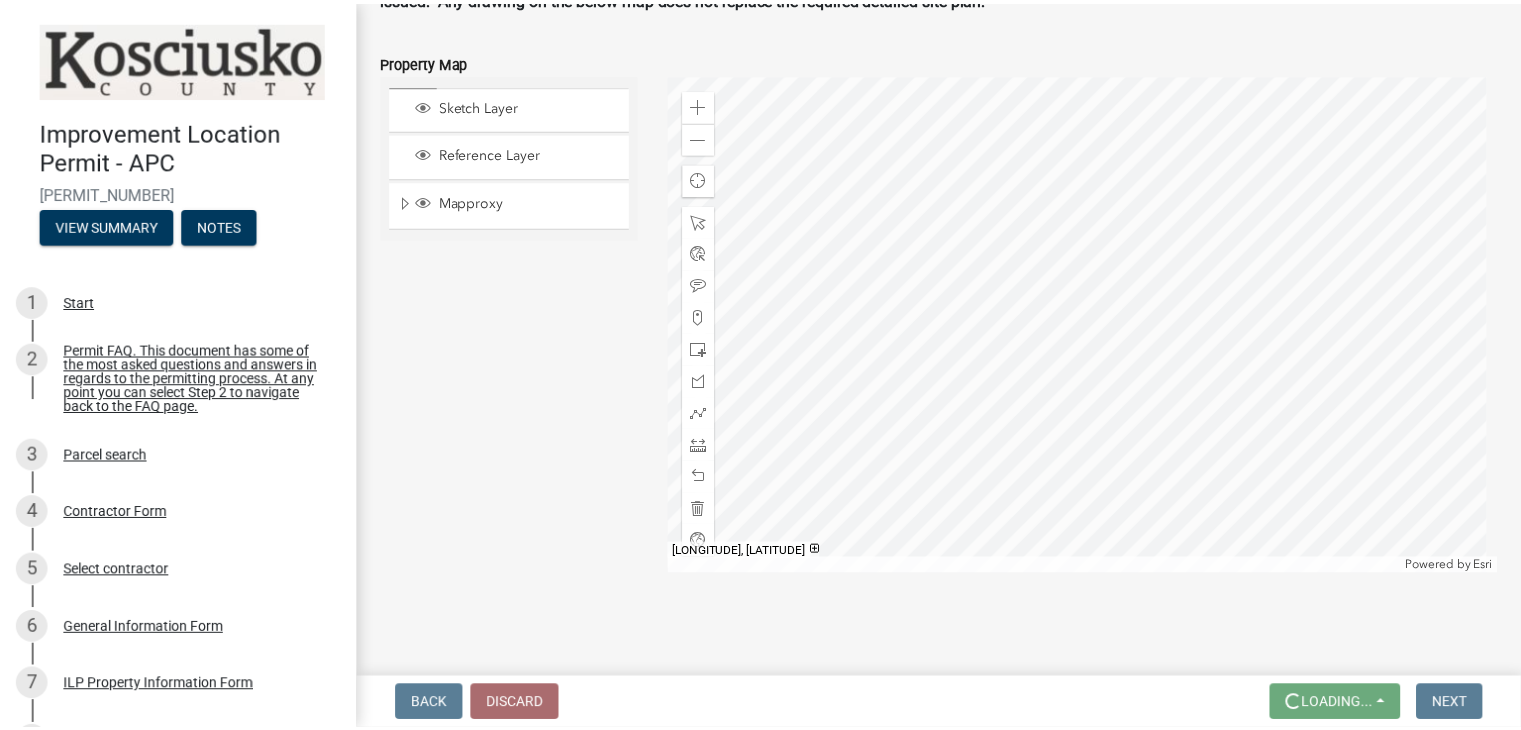 scroll, scrollTop: 0, scrollLeft: 0, axis: both 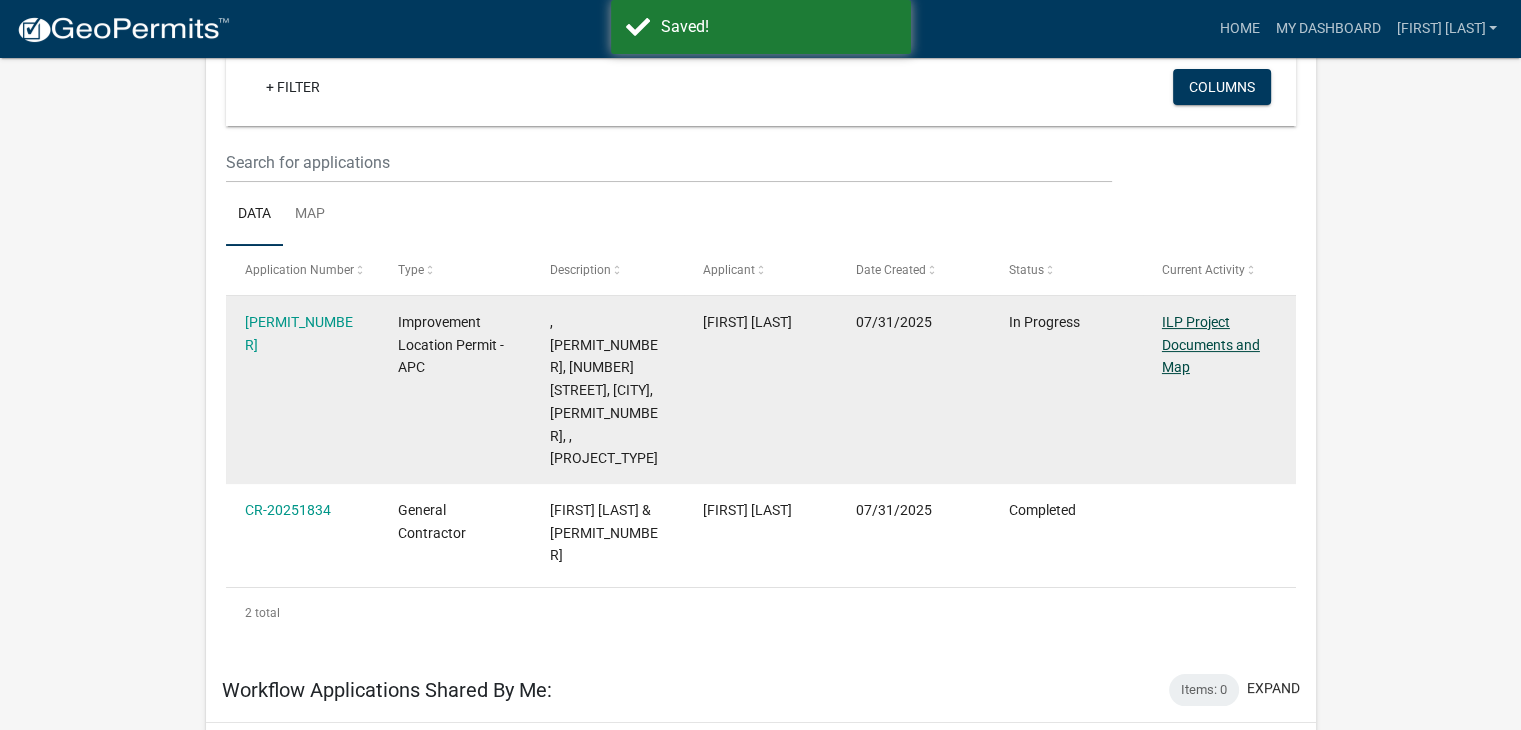 click on "ILP Project Documents and Map" 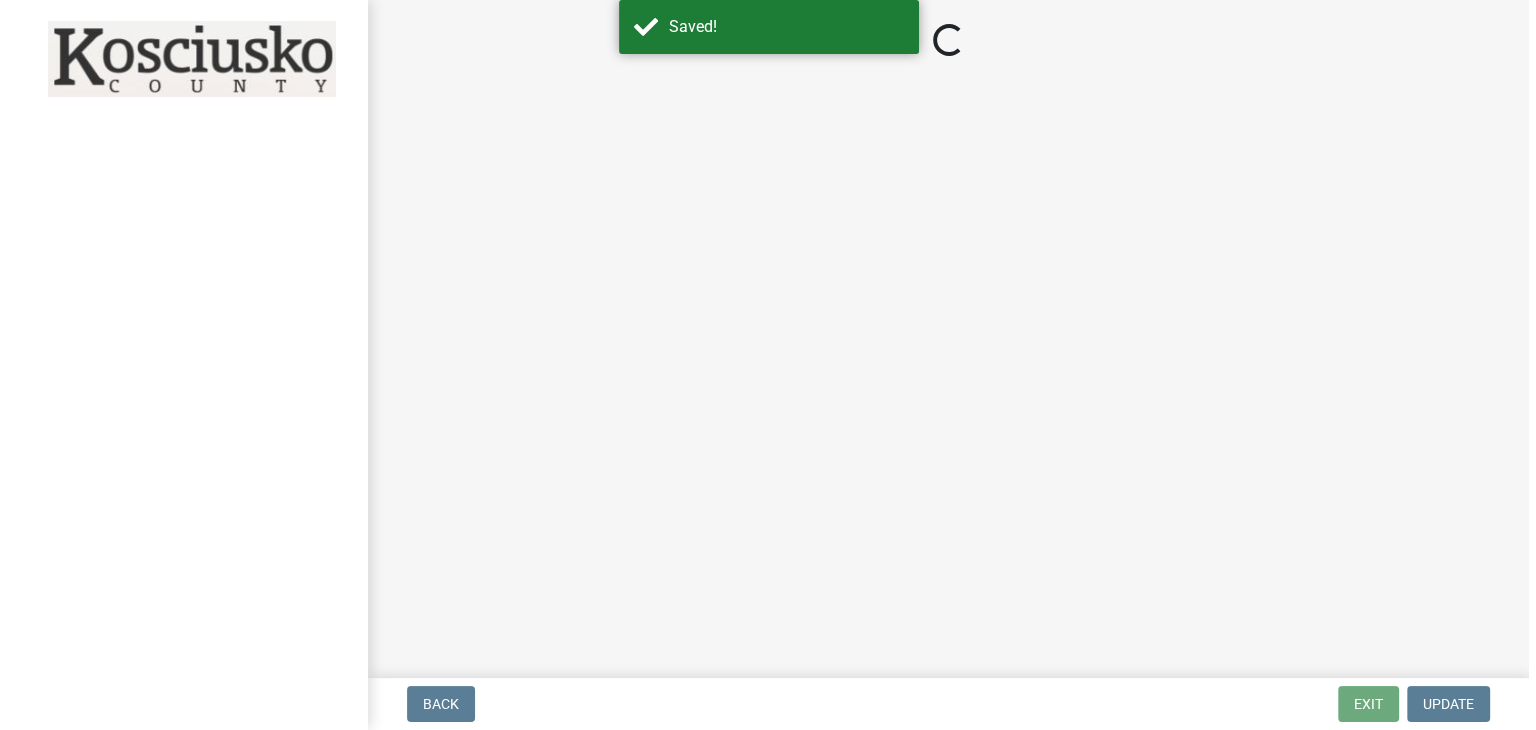 scroll, scrollTop: 0, scrollLeft: 0, axis: both 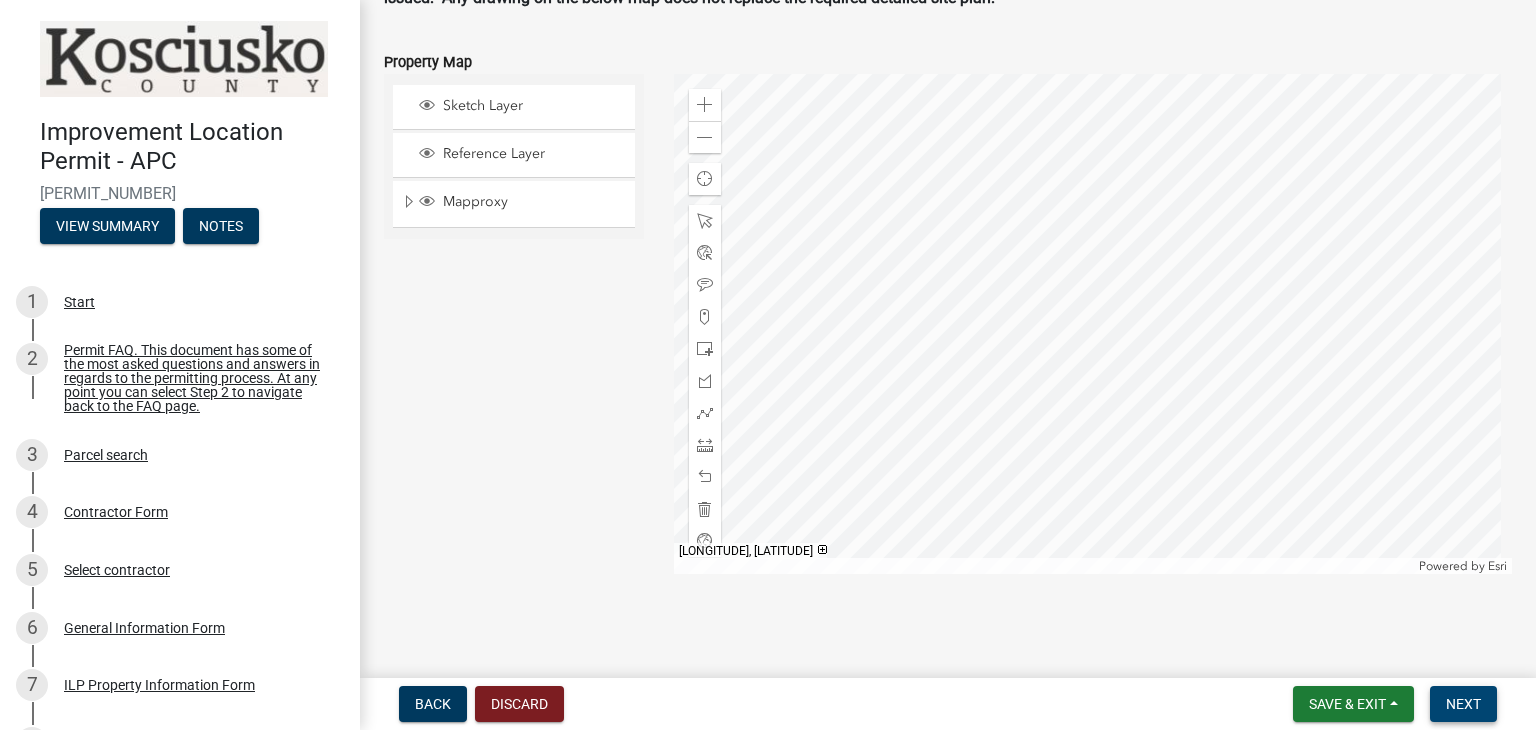 click on "Next" at bounding box center (1463, 704) 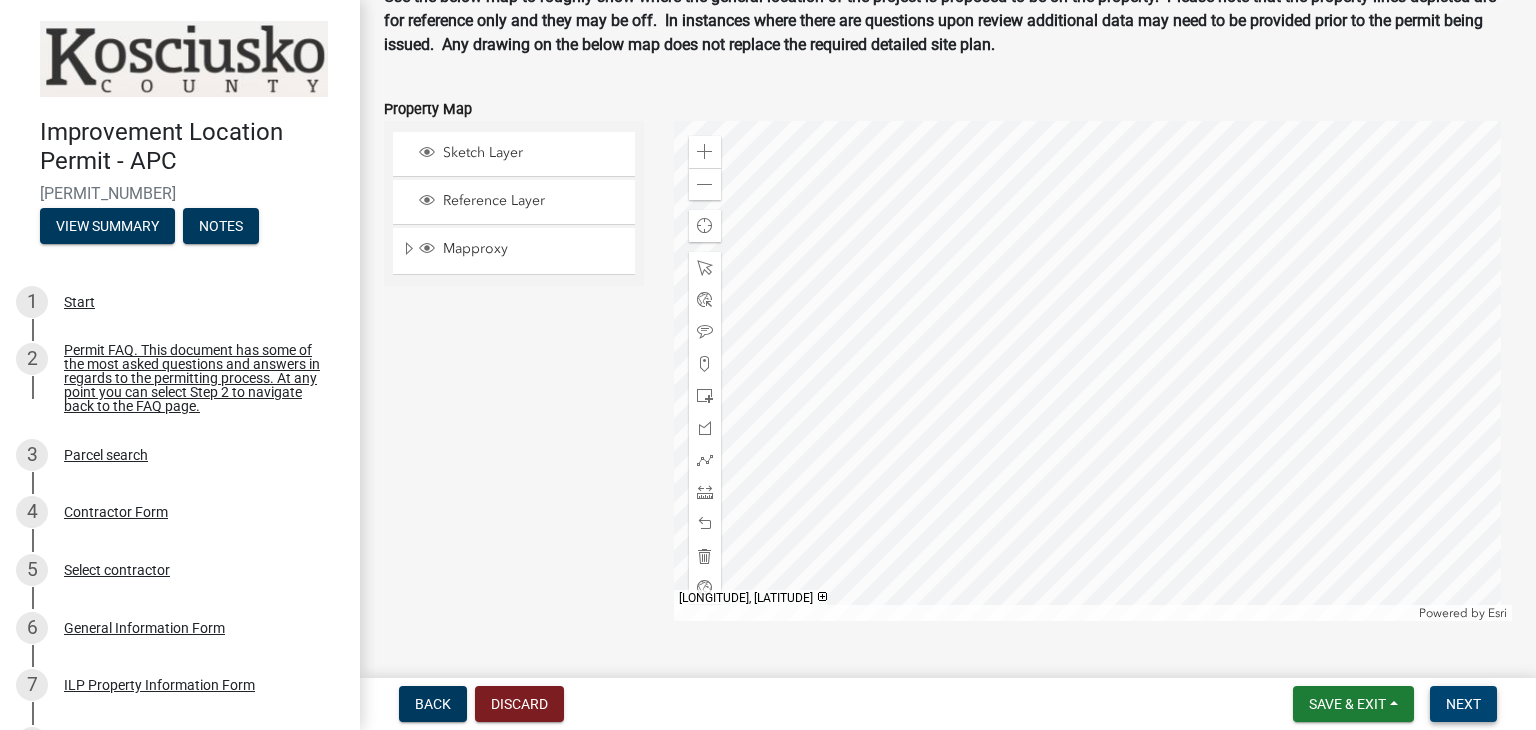 scroll, scrollTop: 2451, scrollLeft: 0, axis: vertical 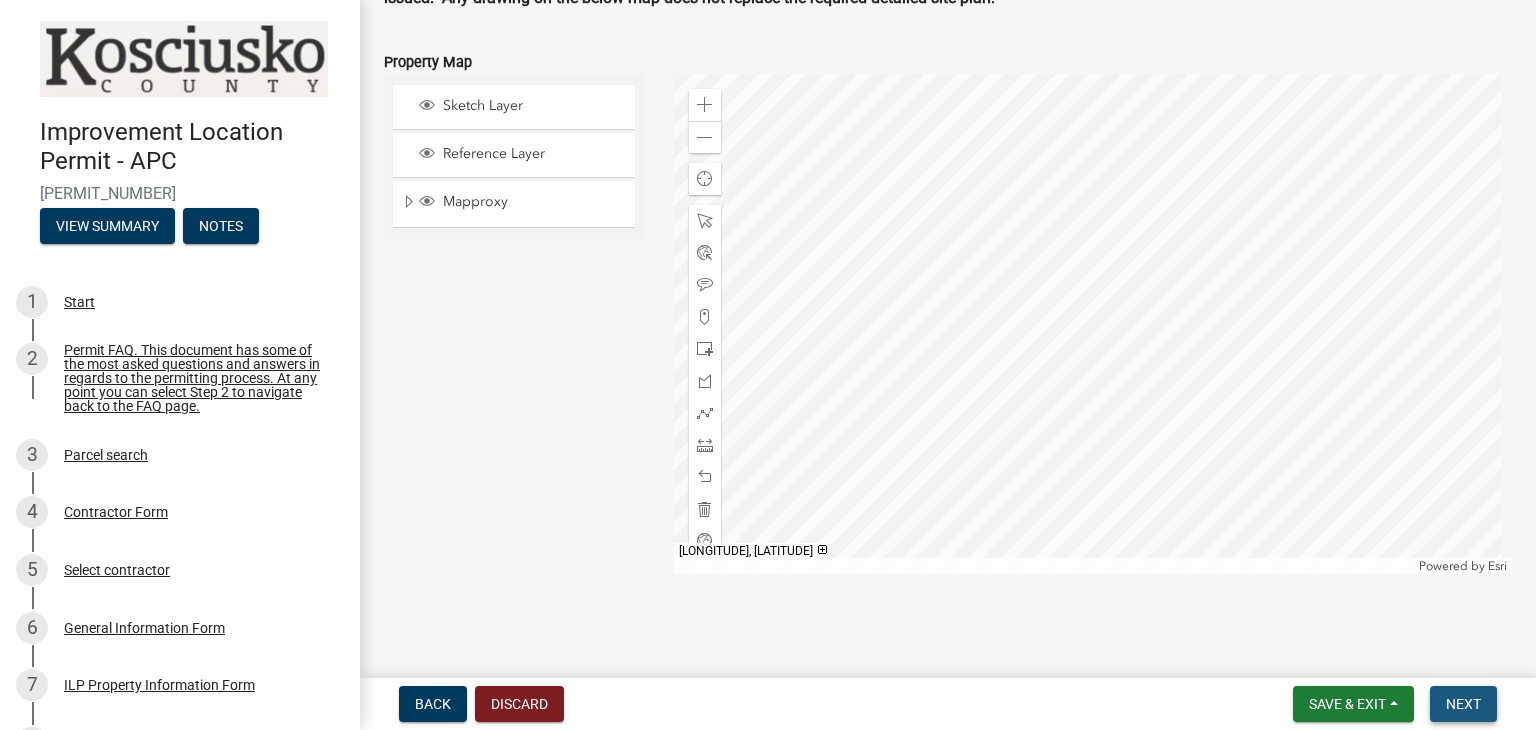 click on "Next" at bounding box center (1463, 704) 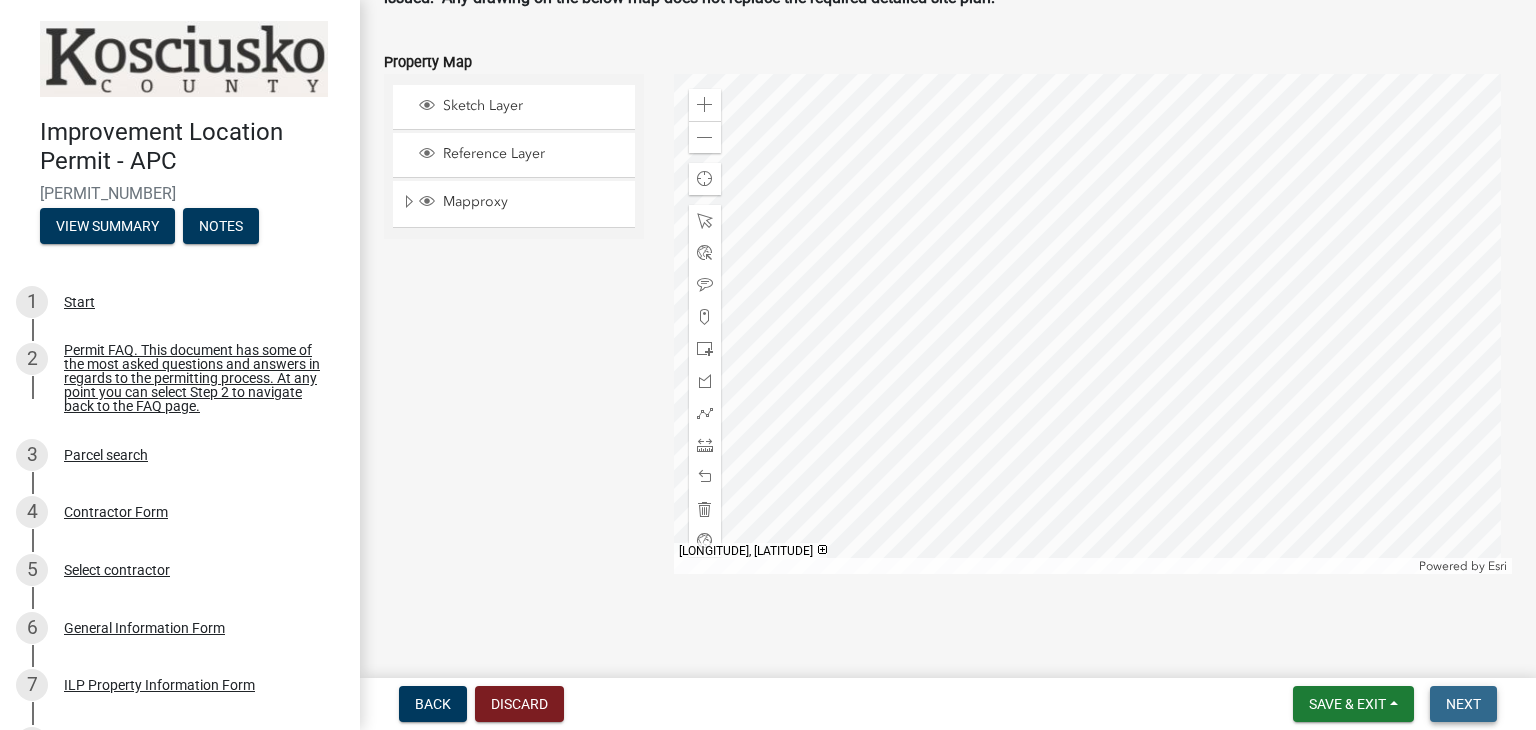 click on "Next" at bounding box center [1463, 704] 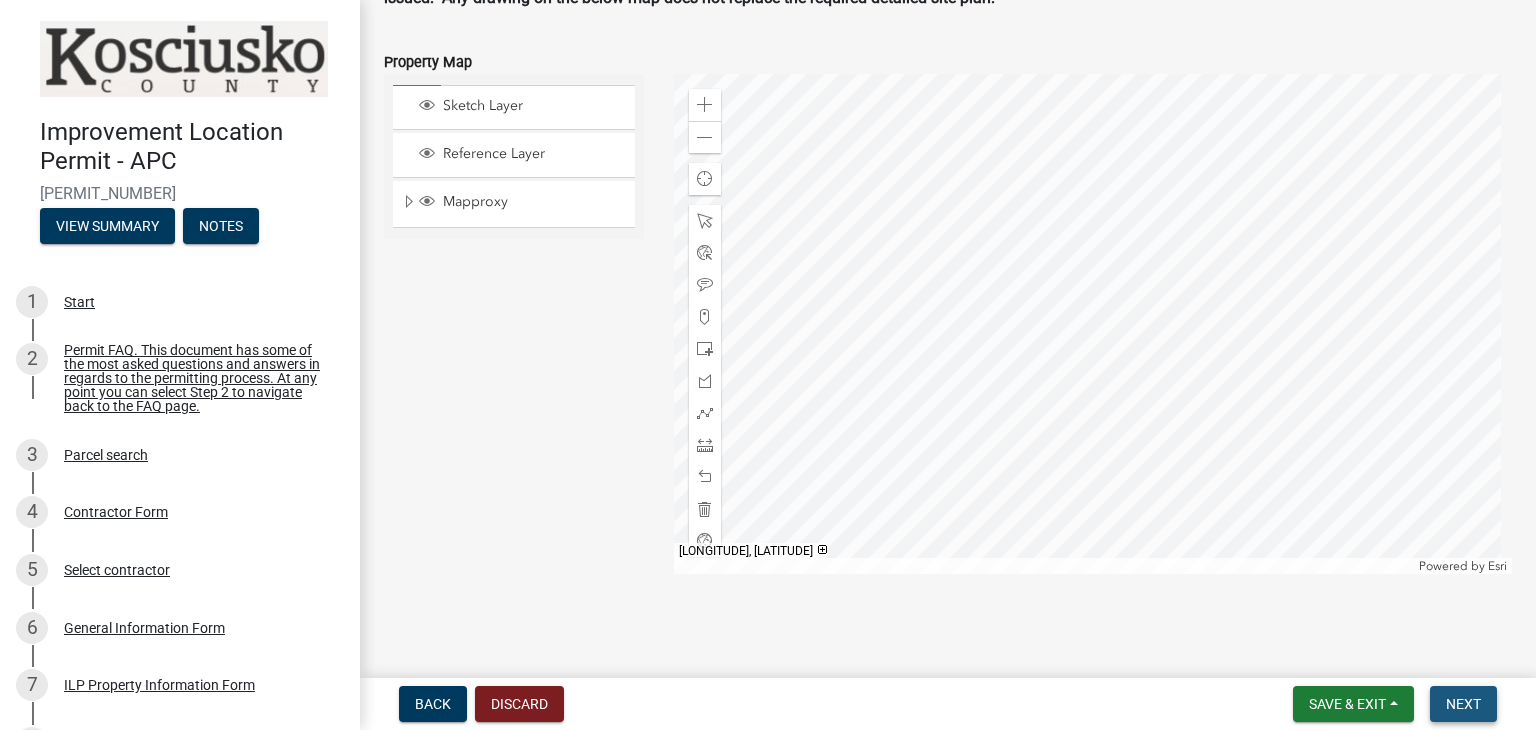 click on "Next" at bounding box center [1463, 704] 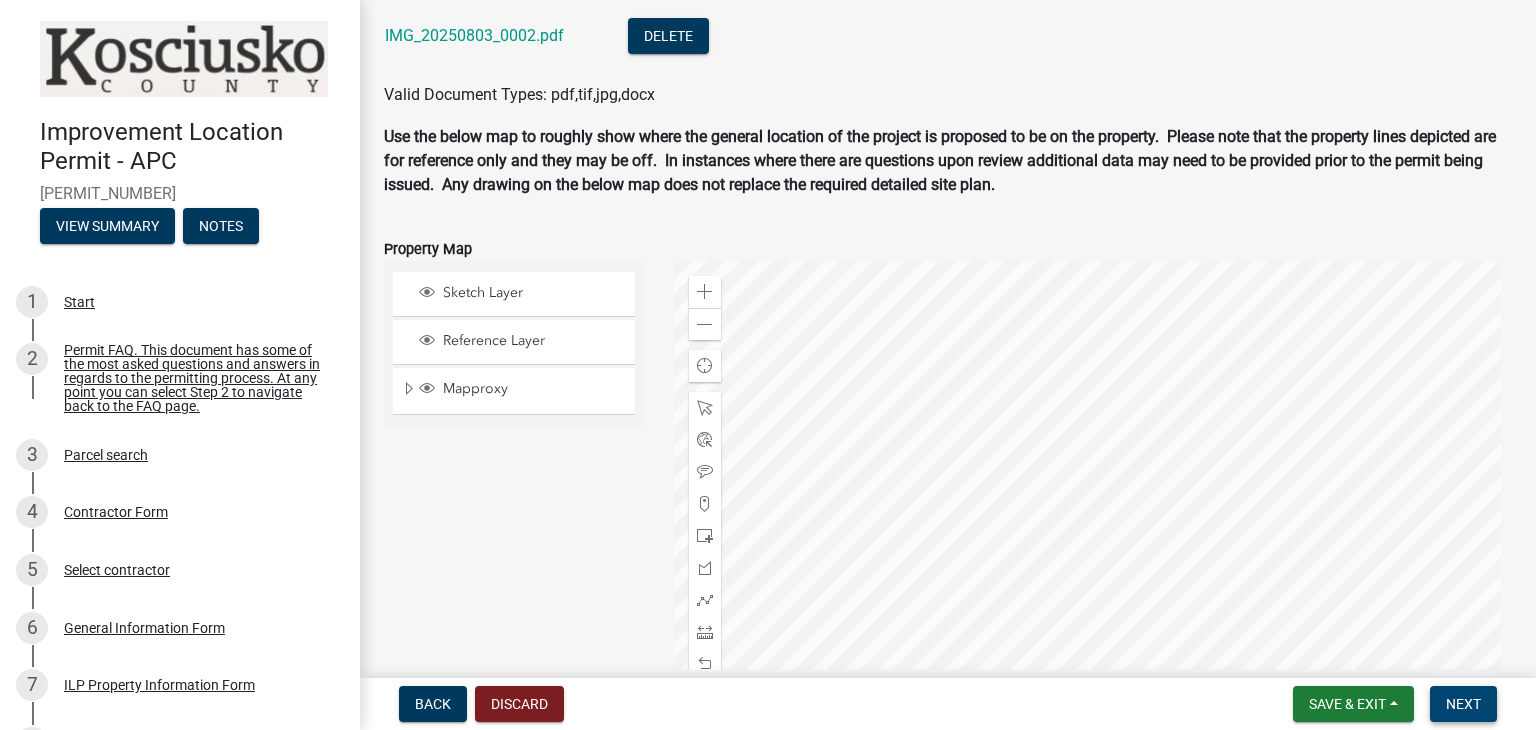 scroll, scrollTop: 2451, scrollLeft: 0, axis: vertical 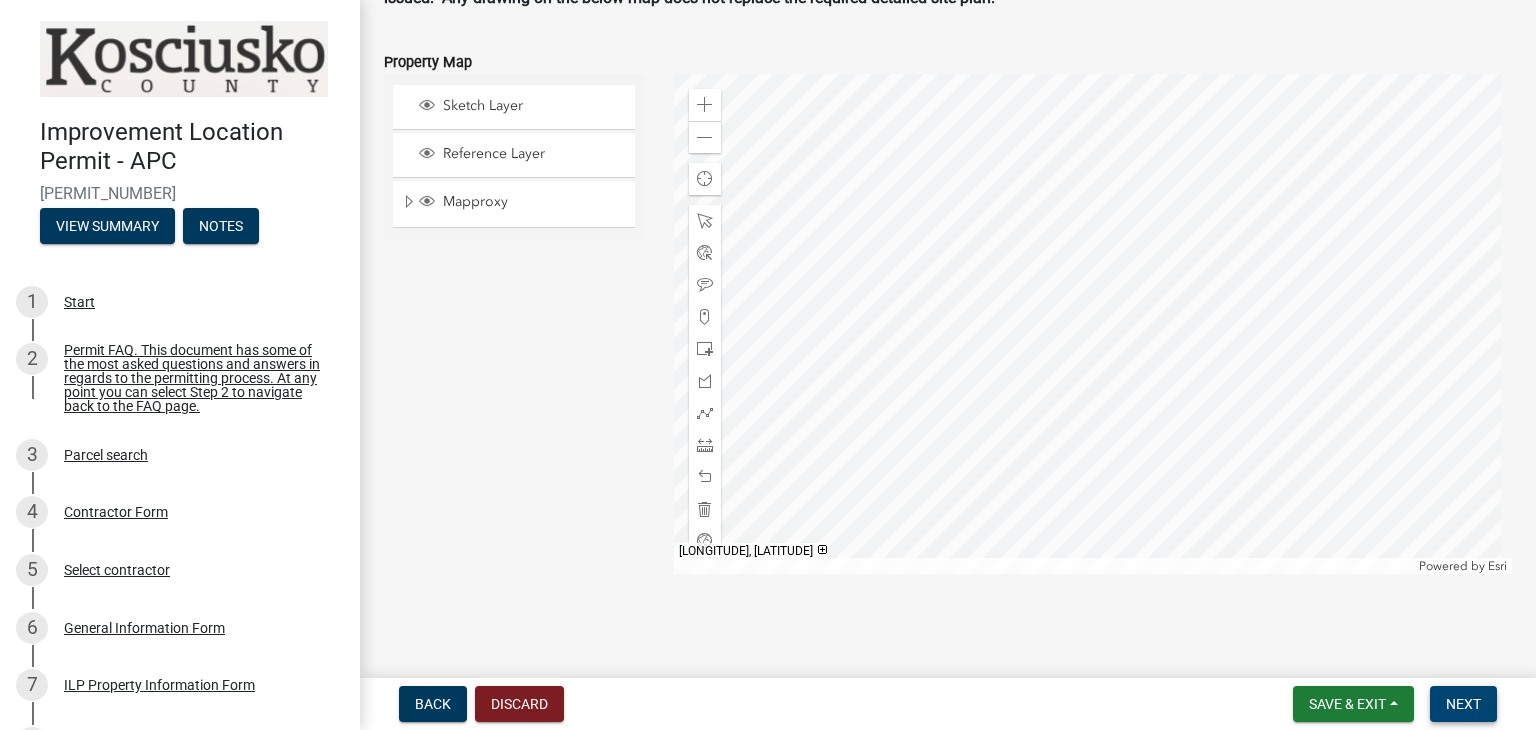 click on "Next" at bounding box center (1463, 704) 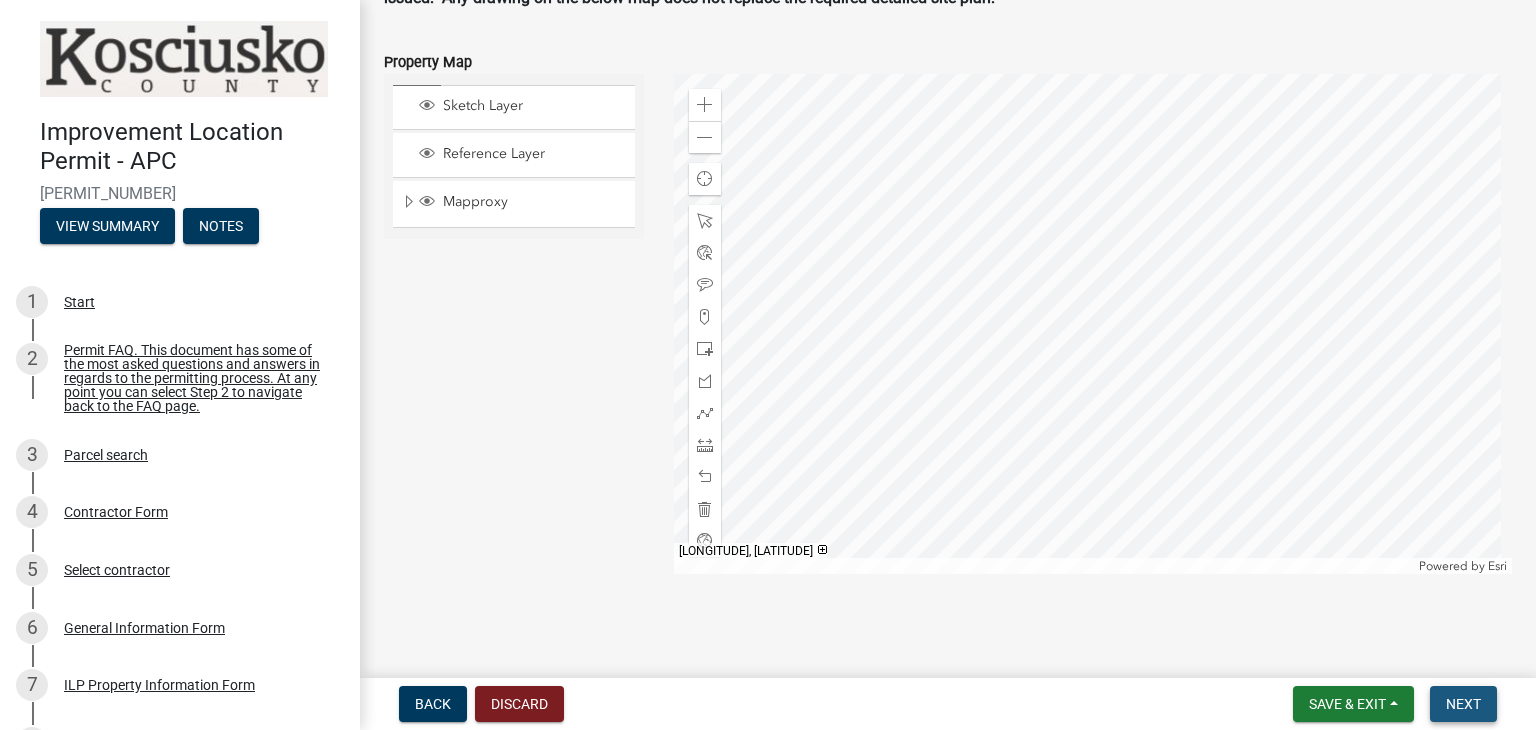 click on "Next" at bounding box center (1463, 704) 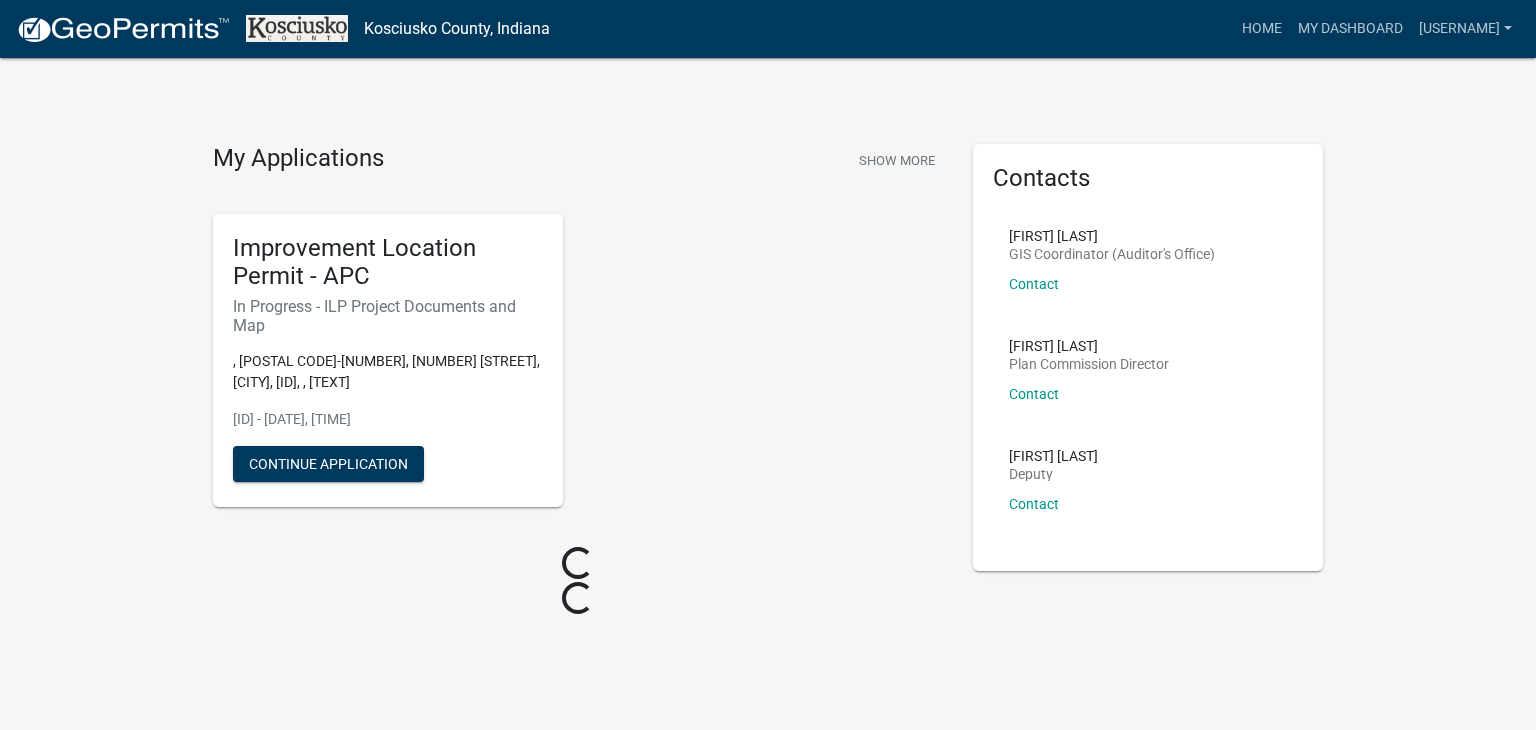 scroll, scrollTop: 0, scrollLeft: 0, axis: both 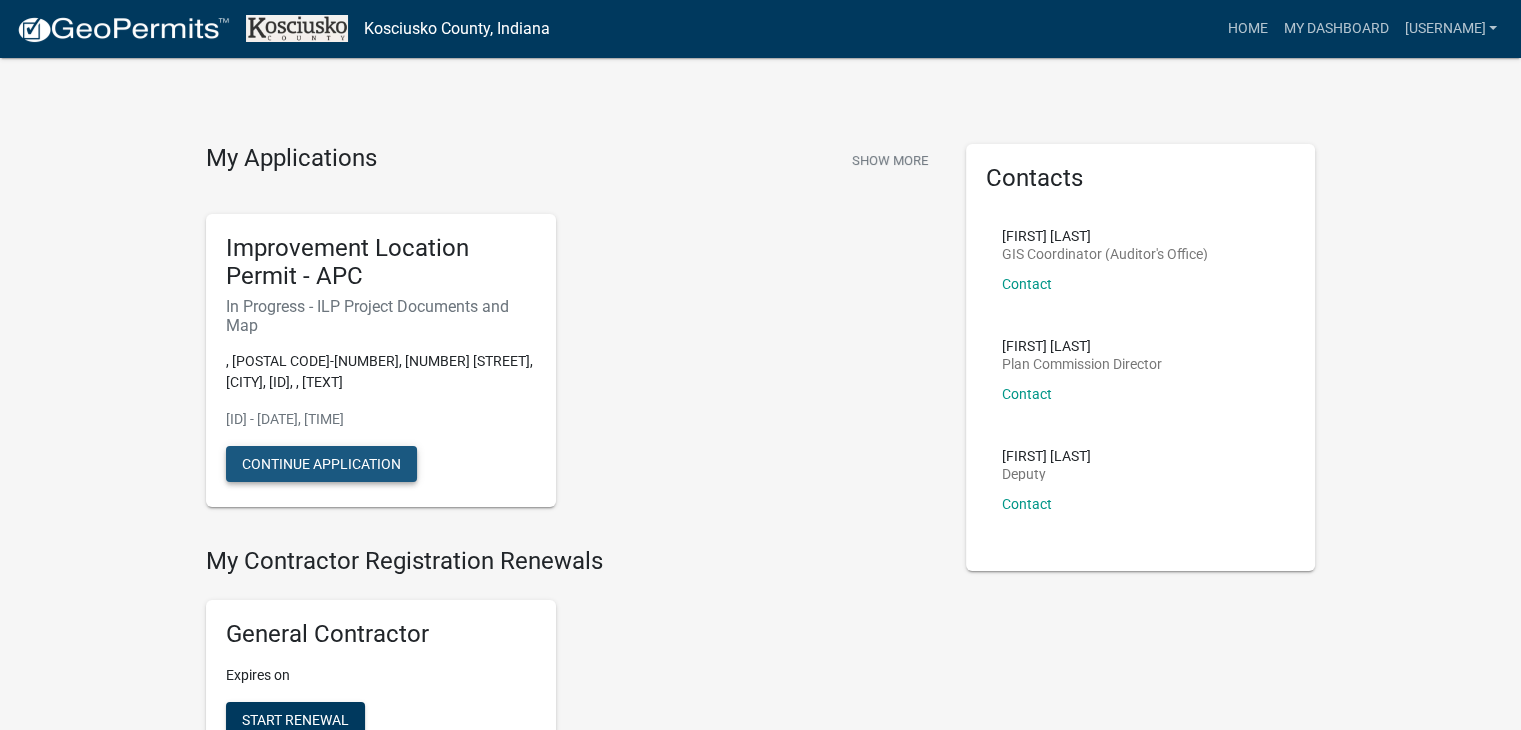 click on "Continue Application" 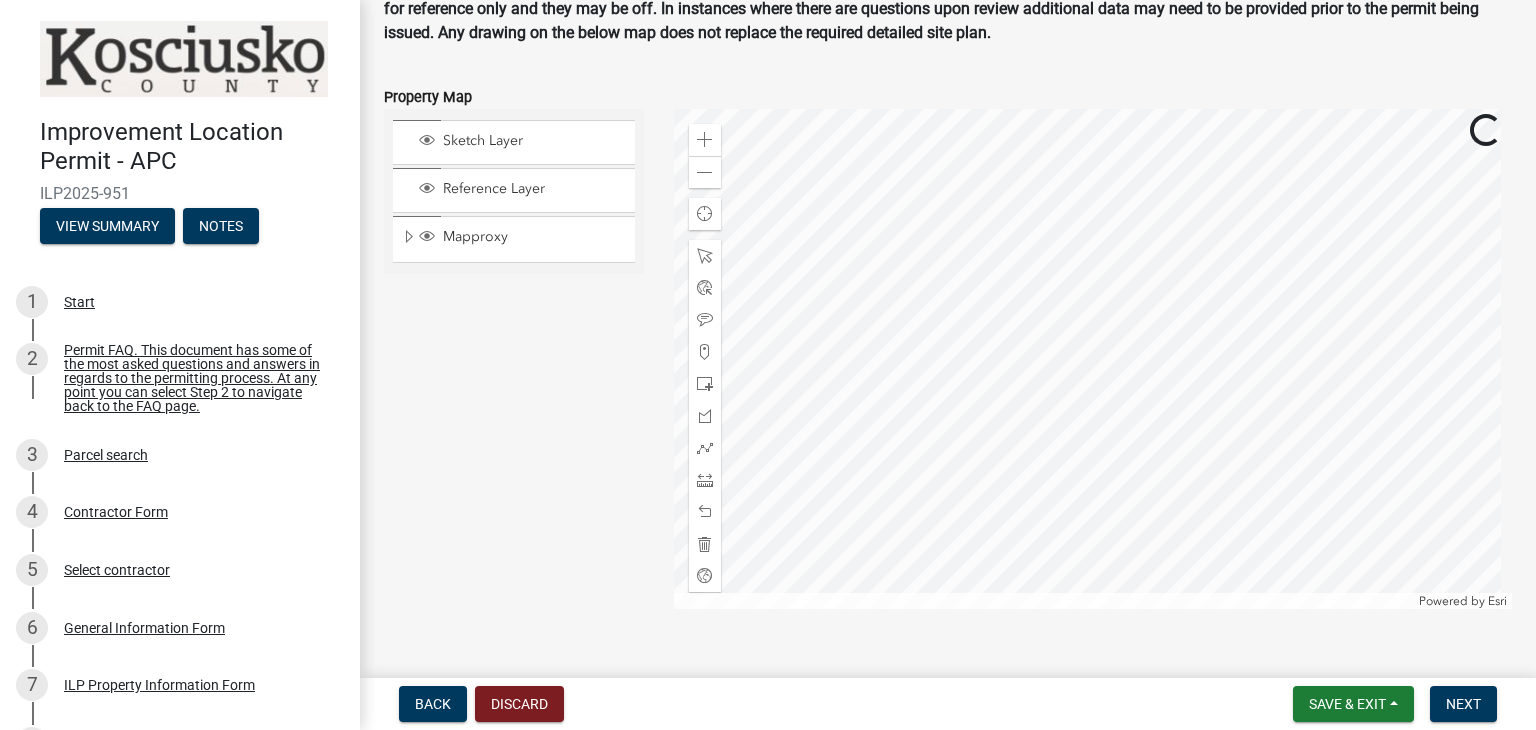 scroll, scrollTop: 2427, scrollLeft: 0, axis: vertical 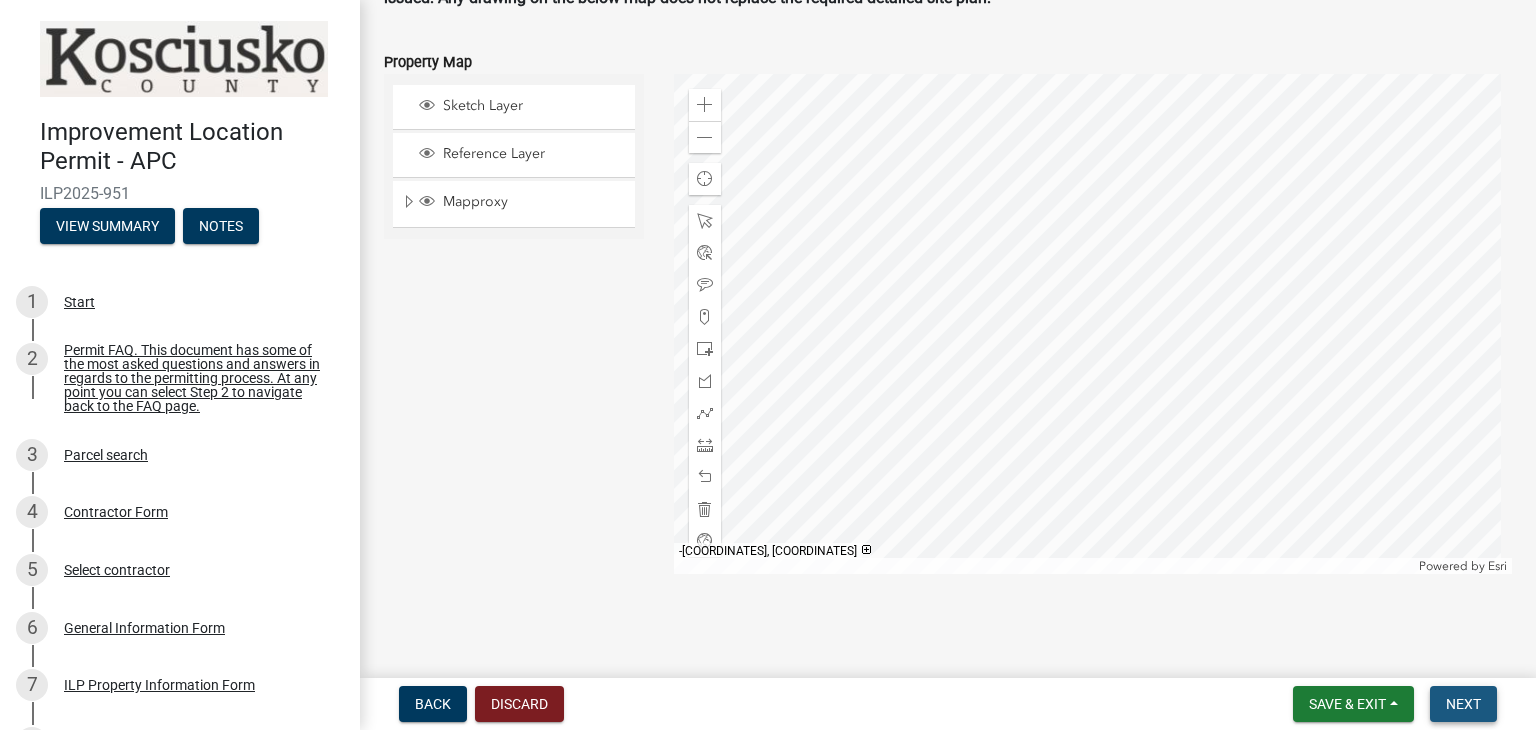 click on "Next" at bounding box center (1463, 704) 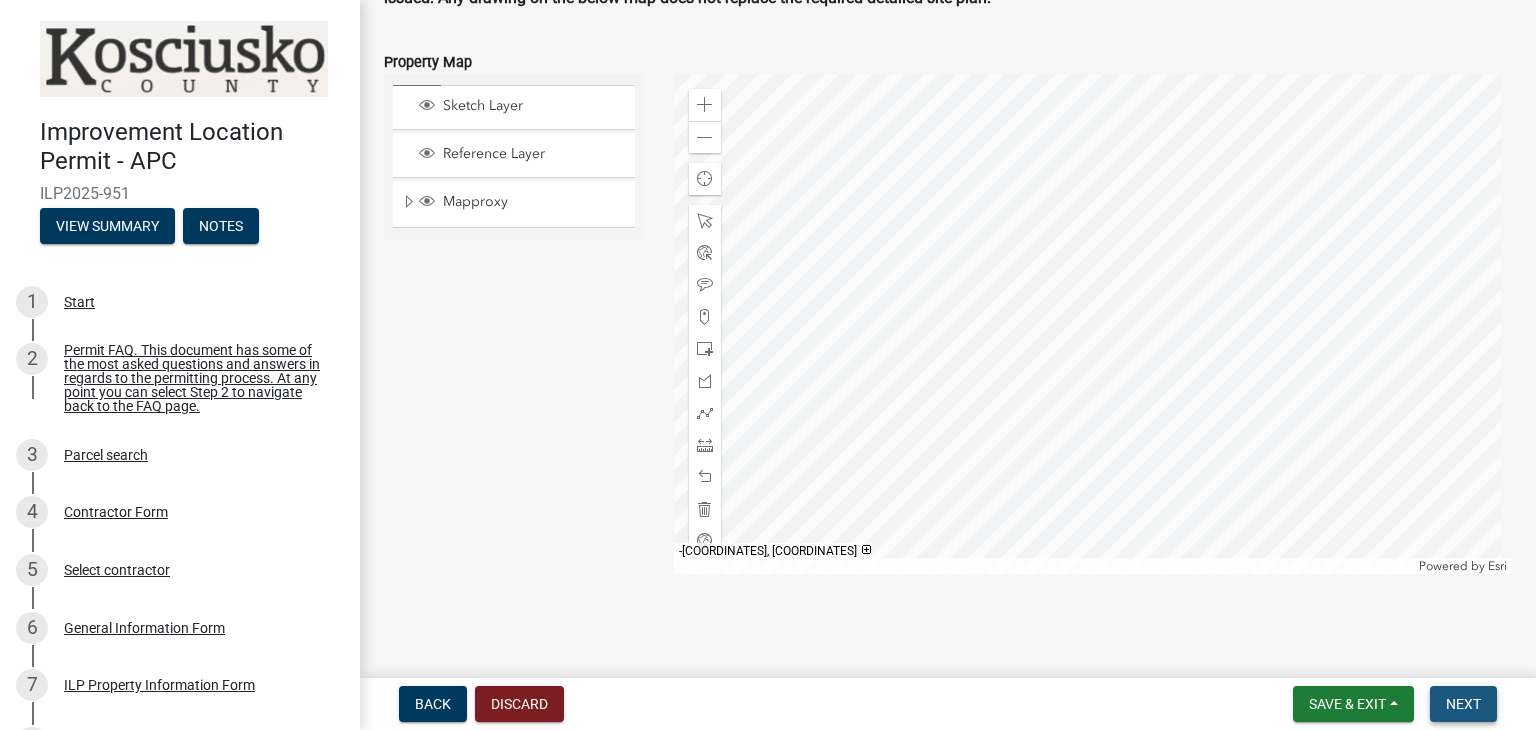 scroll, scrollTop: 2451, scrollLeft: 0, axis: vertical 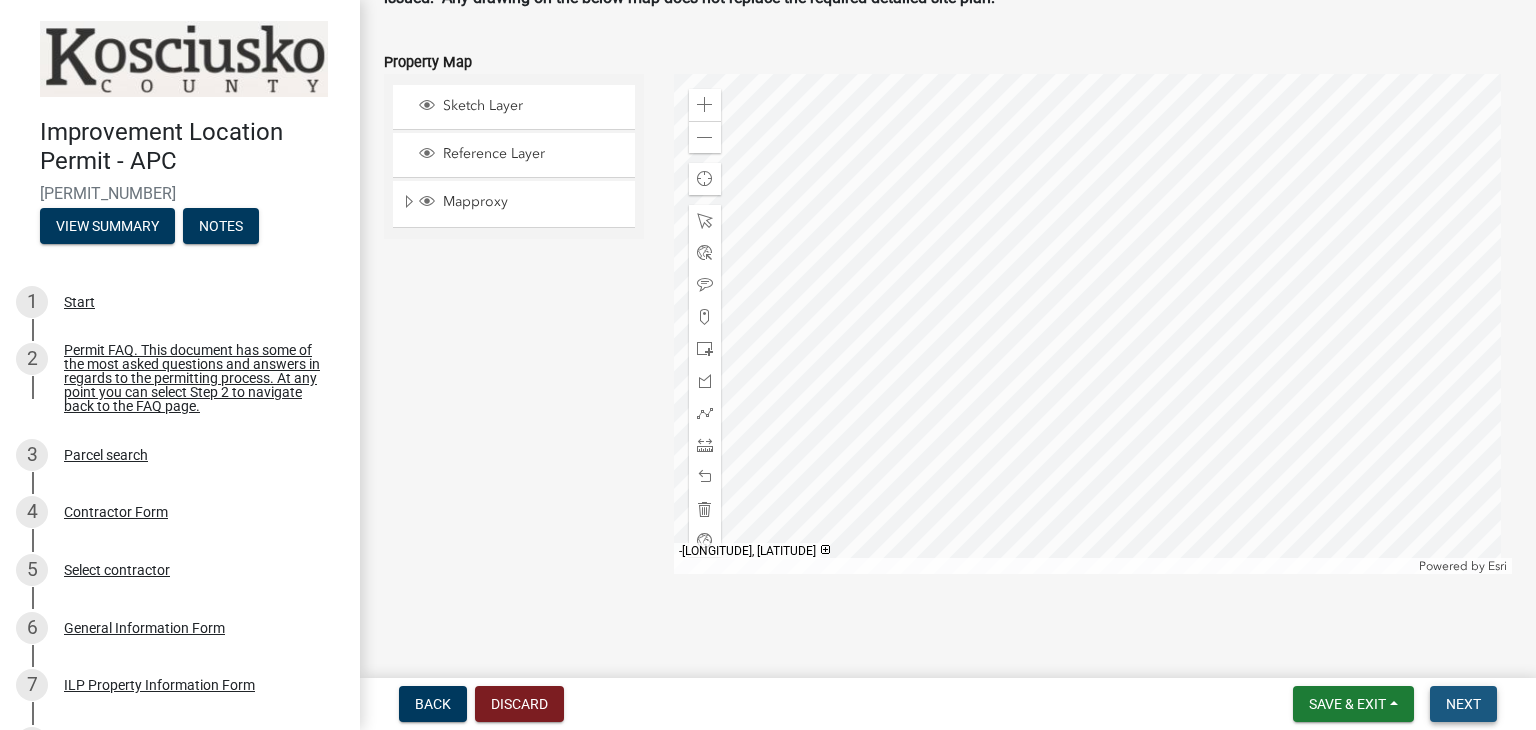 click on "Next" at bounding box center [1463, 704] 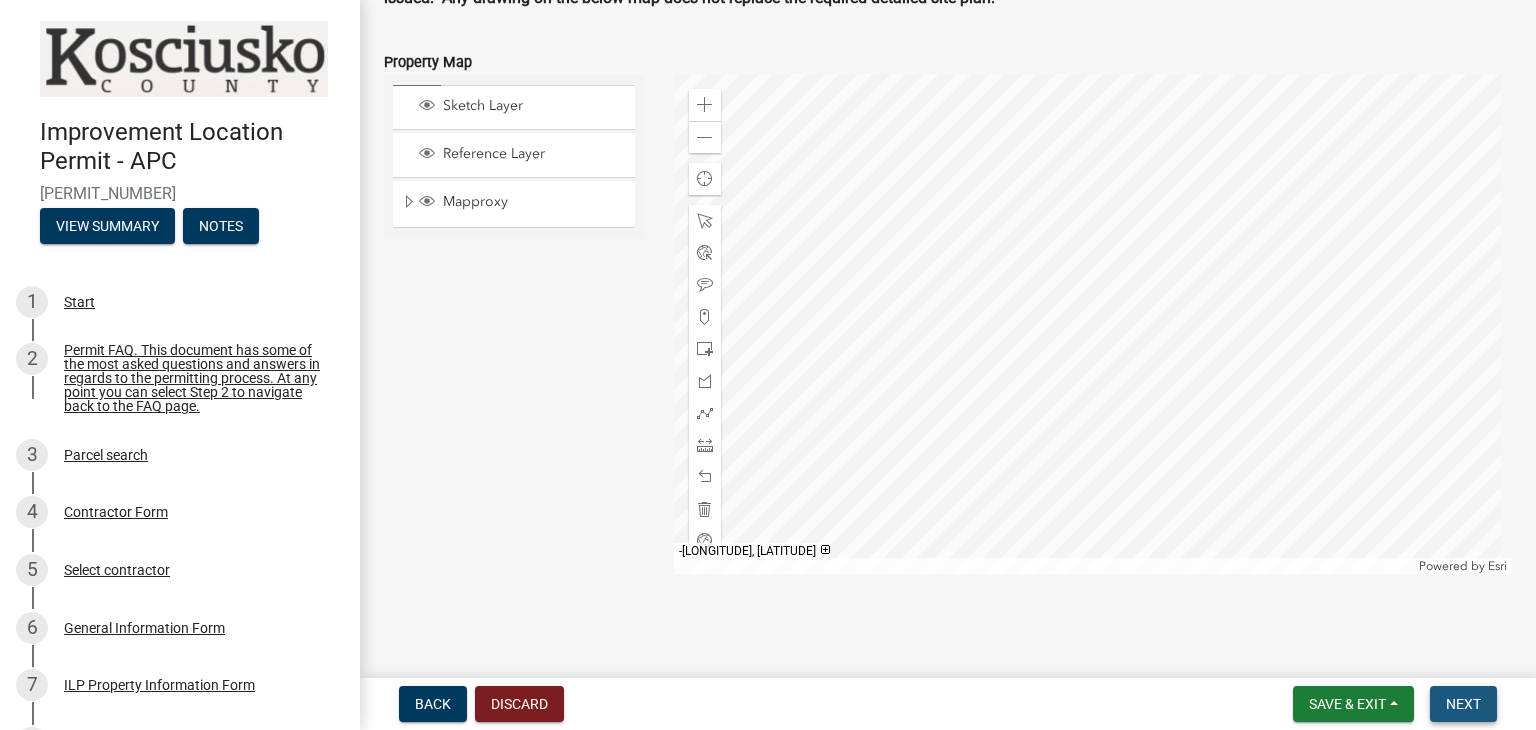 scroll, scrollTop: 2451, scrollLeft: 0, axis: vertical 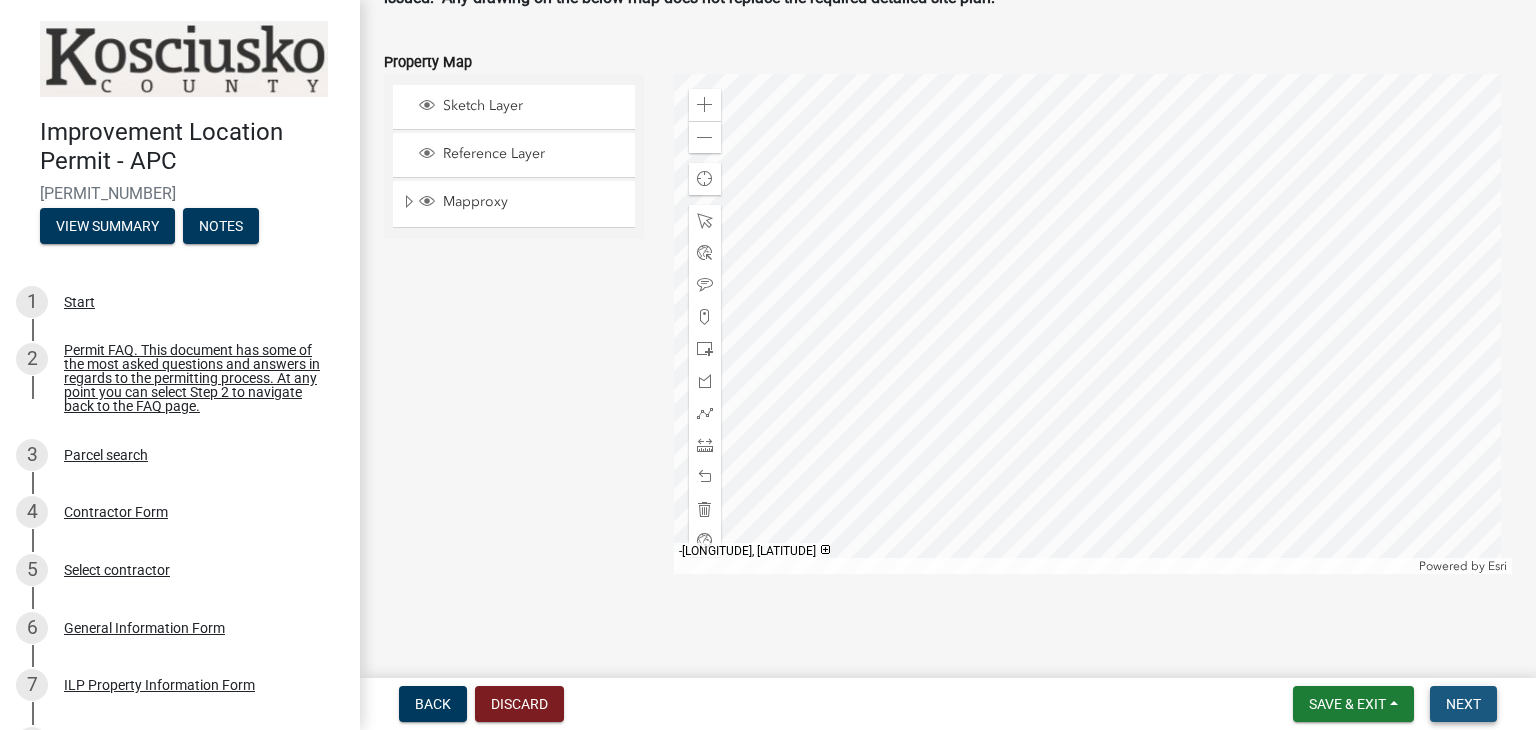 click on "Next" at bounding box center (1463, 704) 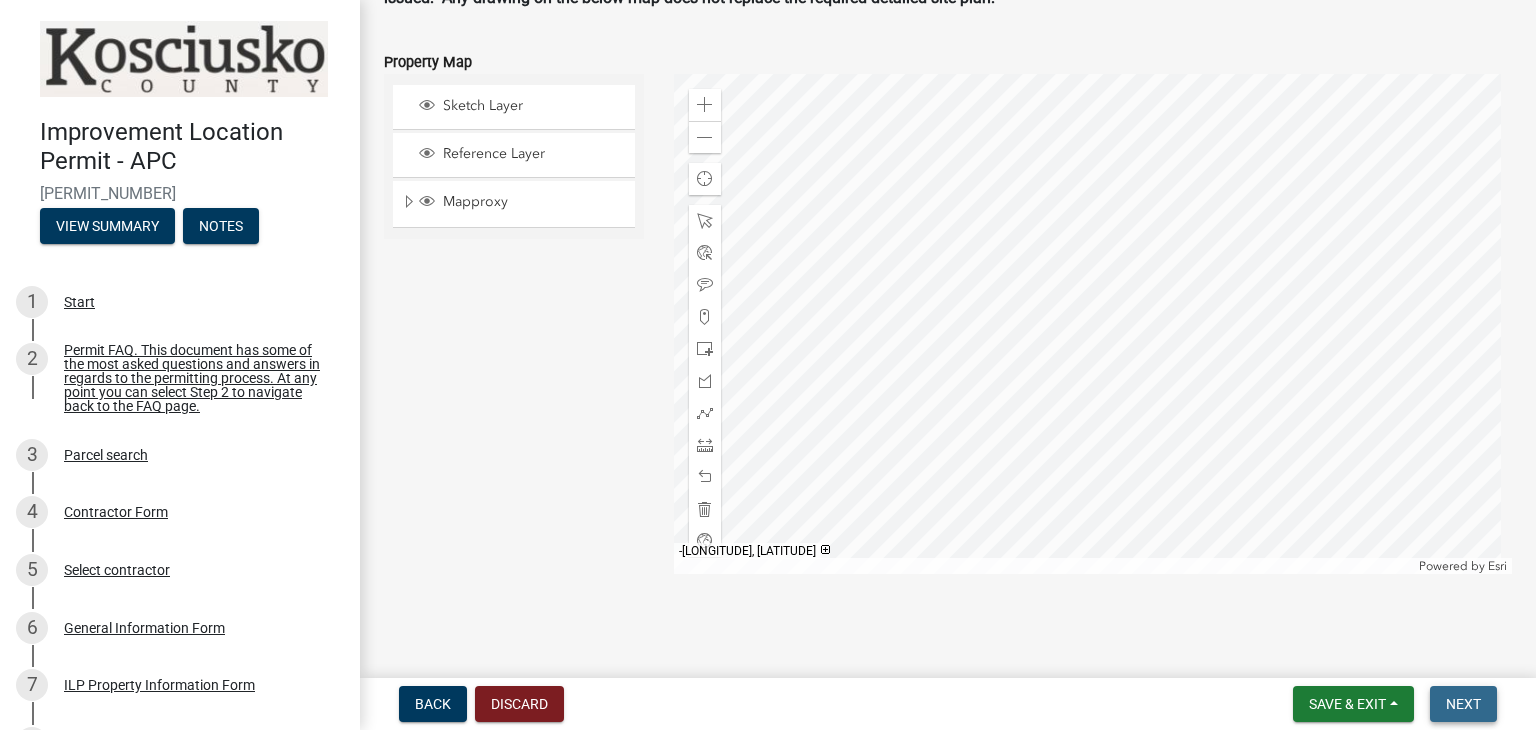 click on "Next" at bounding box center [1463, 704] 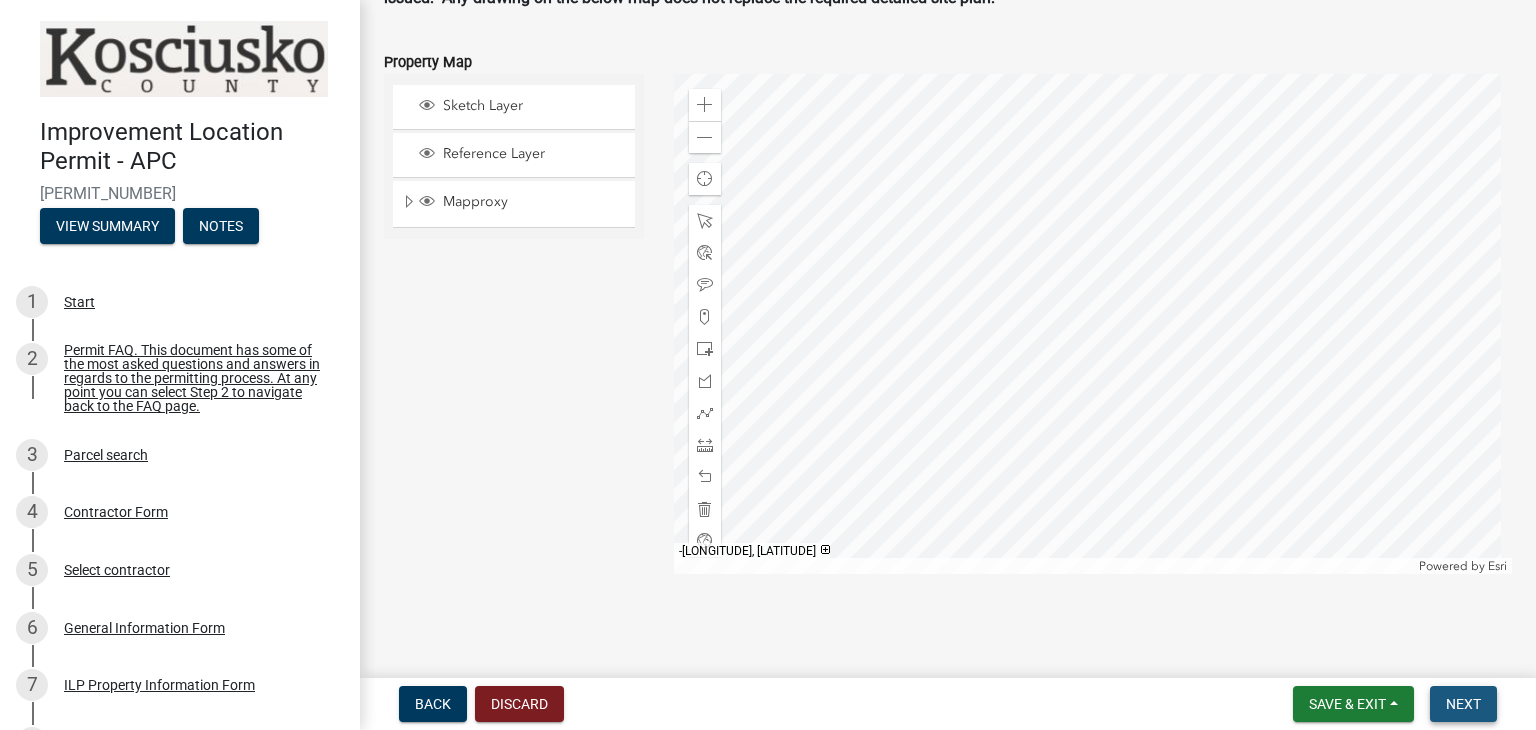 click on "Next" at bounding box center [1463, 704] 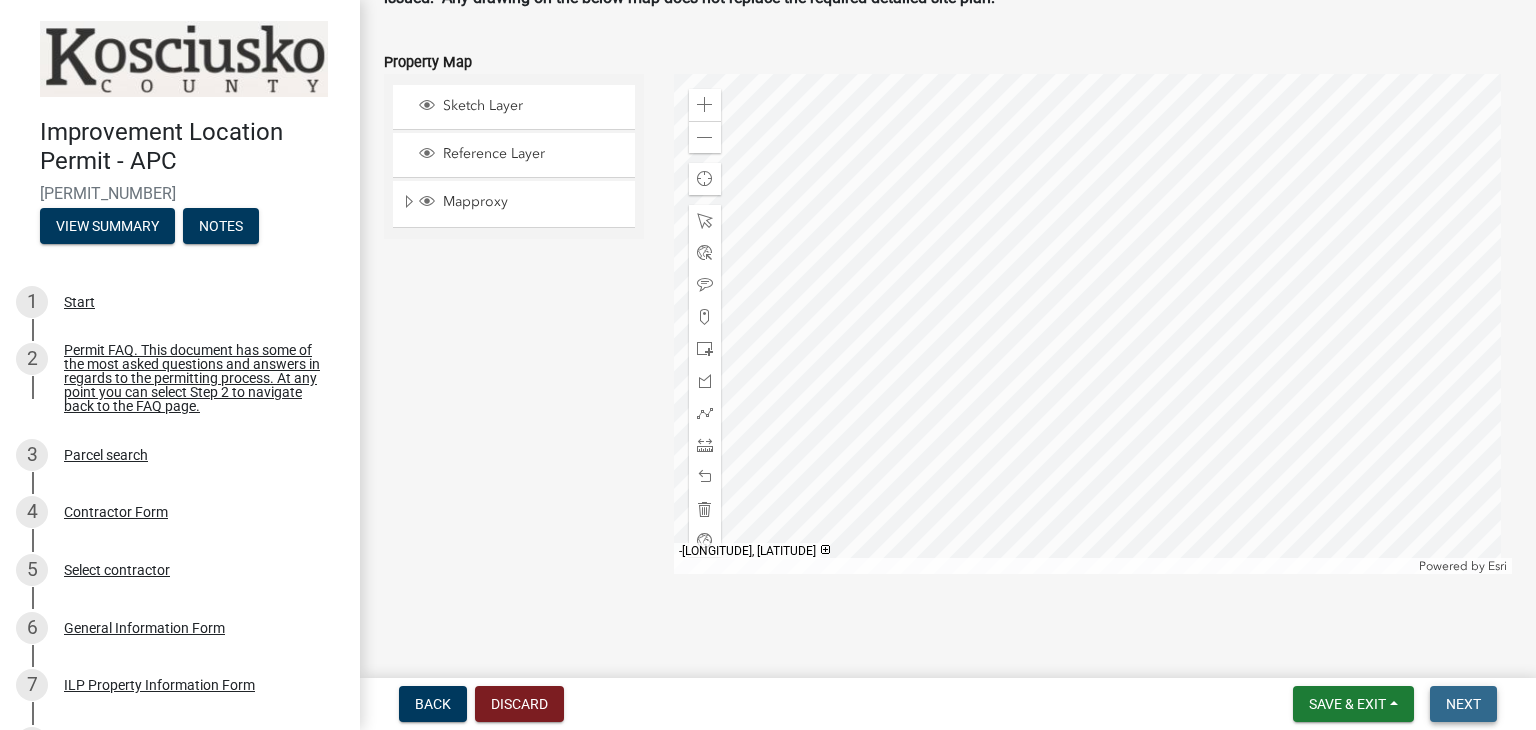 click on "Next" at bounding box center [1463, 704] 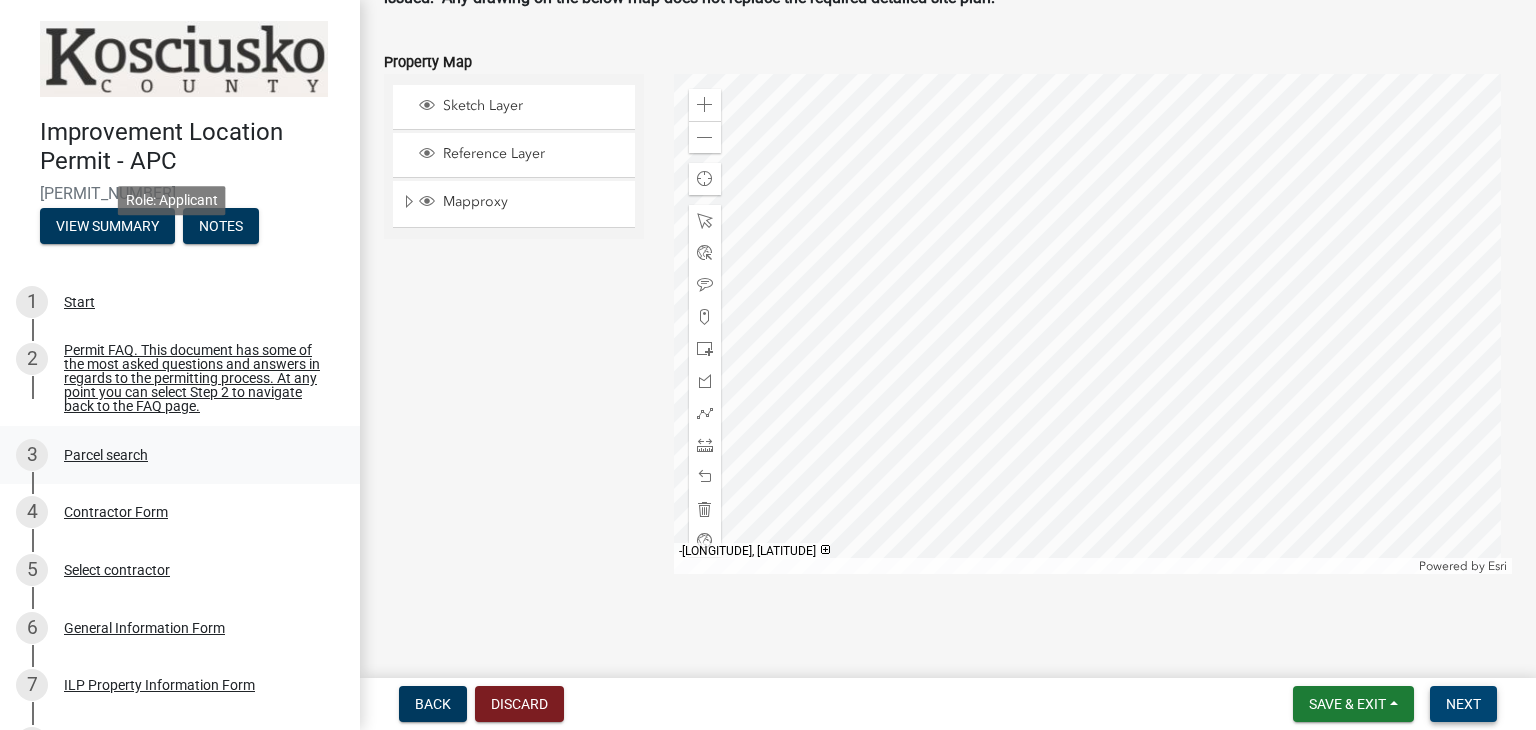 scroll, scrollTop: 538, scrollLeft: 0, axis: vertical 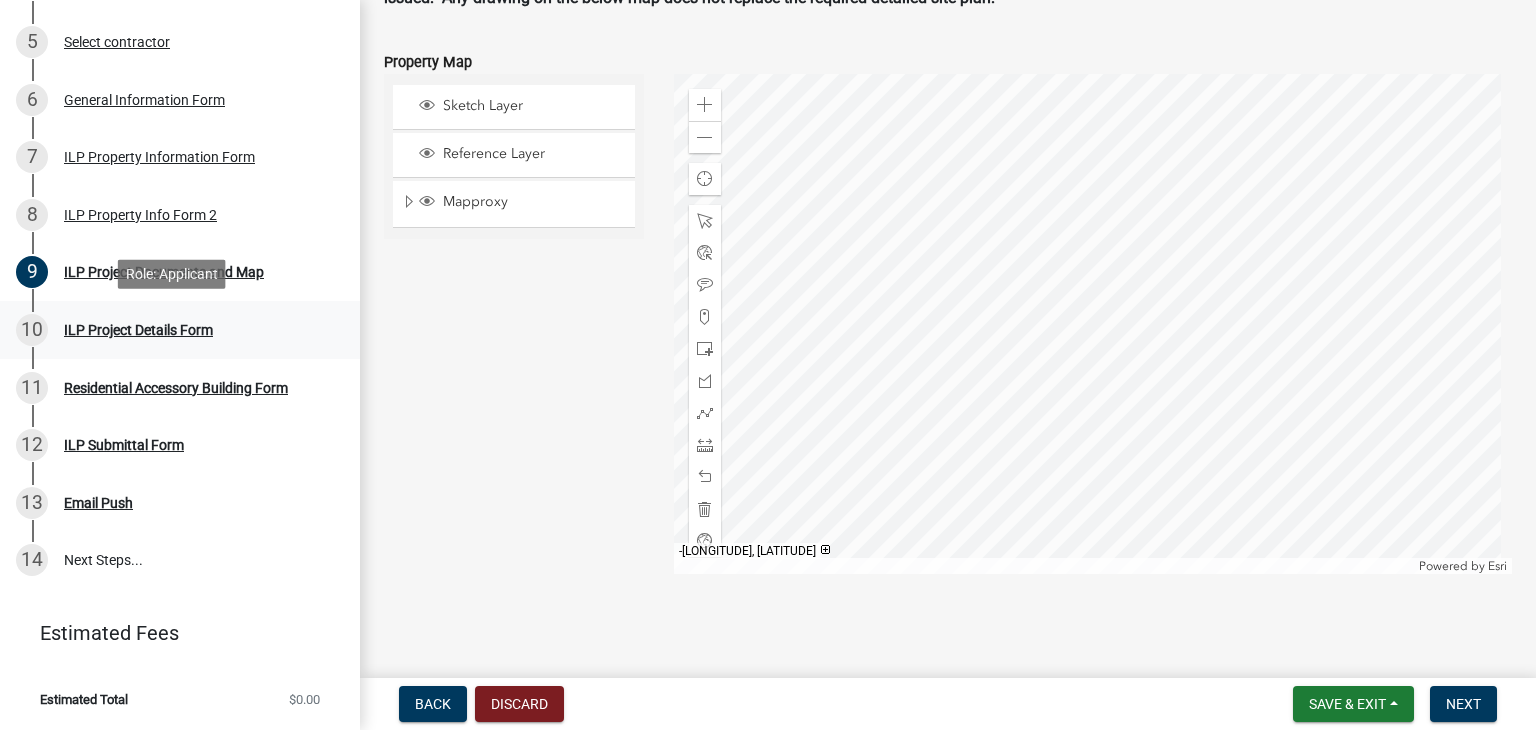 click on "ILP Project Details Form" at bounding box center (138, 330) 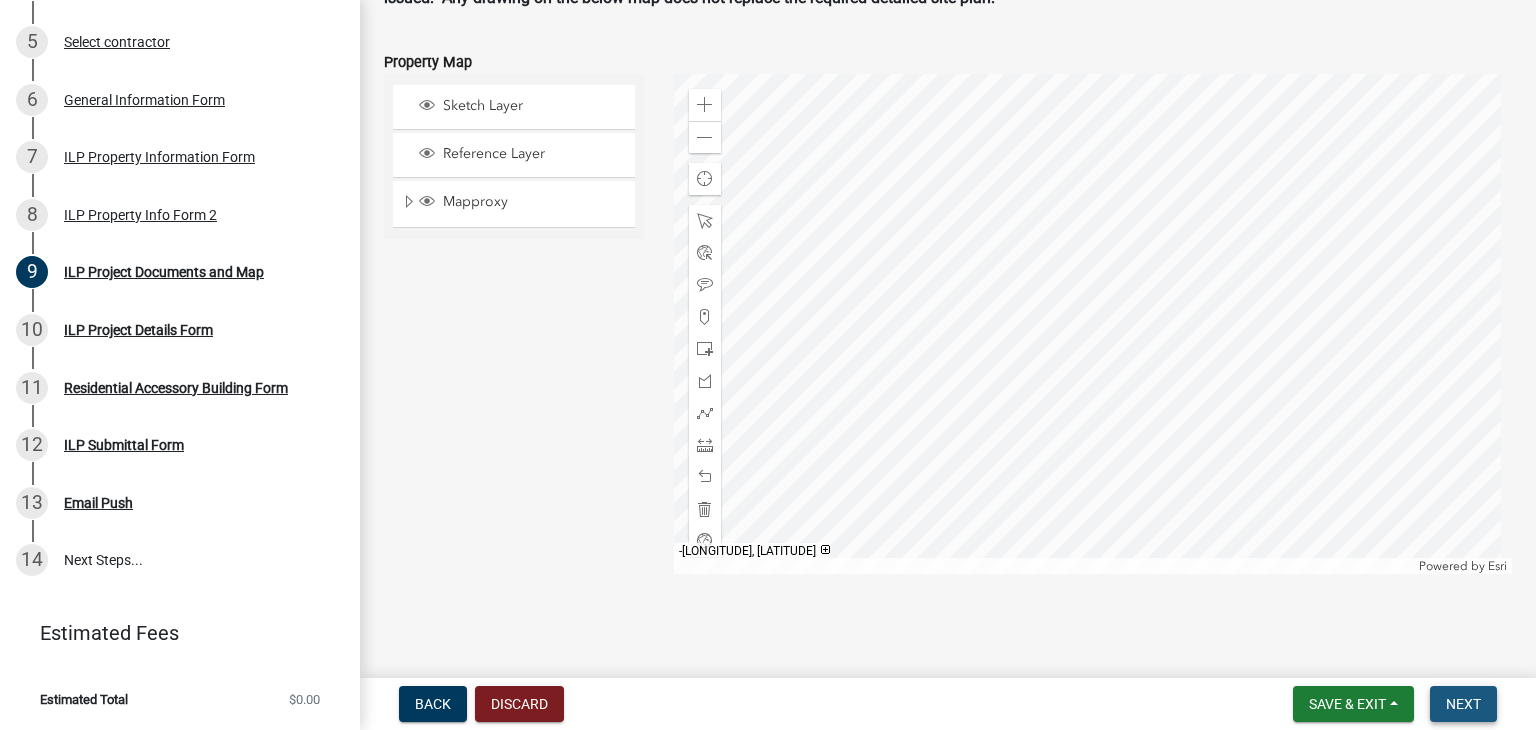 click on "Next" at bounding box center [1463, 704] 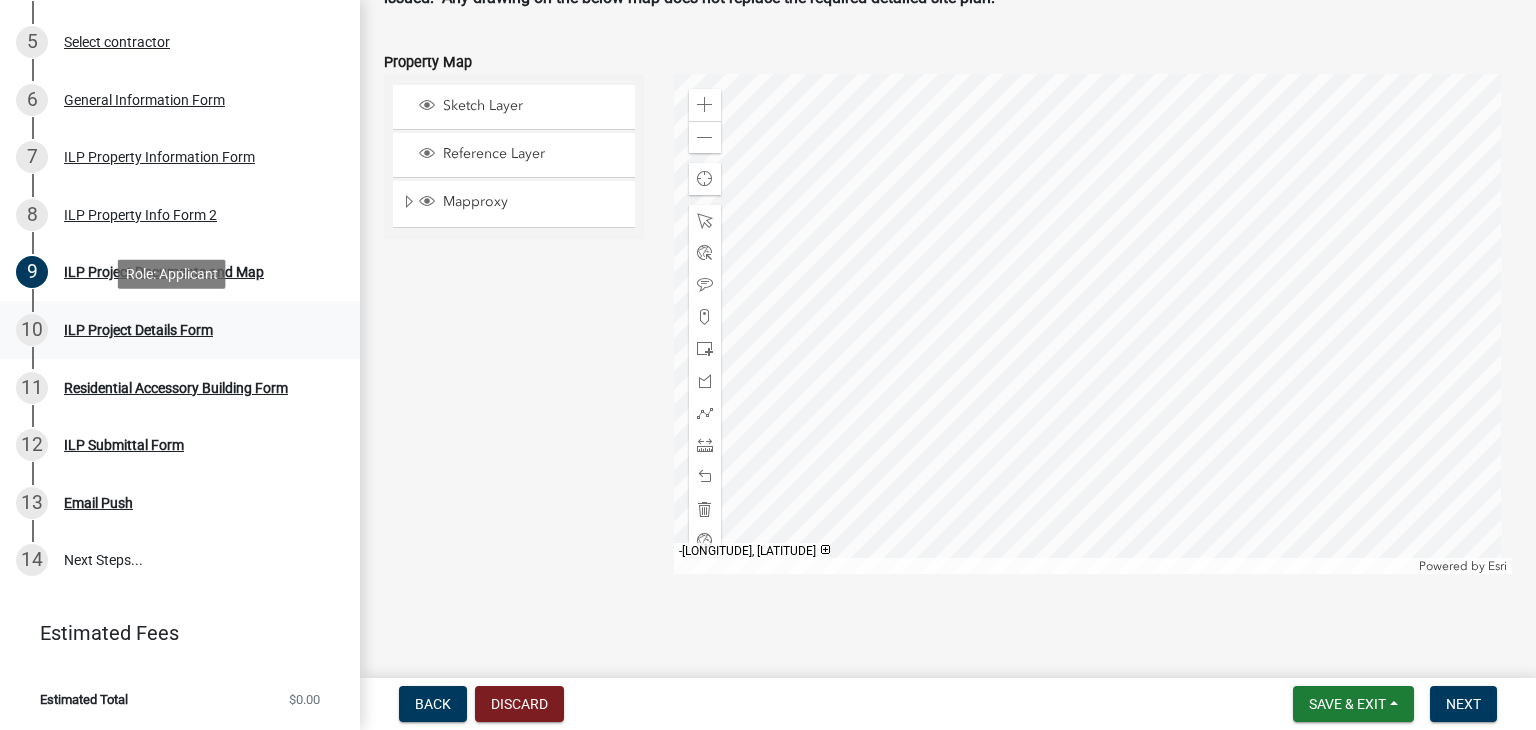 click on "ILP Project Details Form" at bounding box center (138, 330) 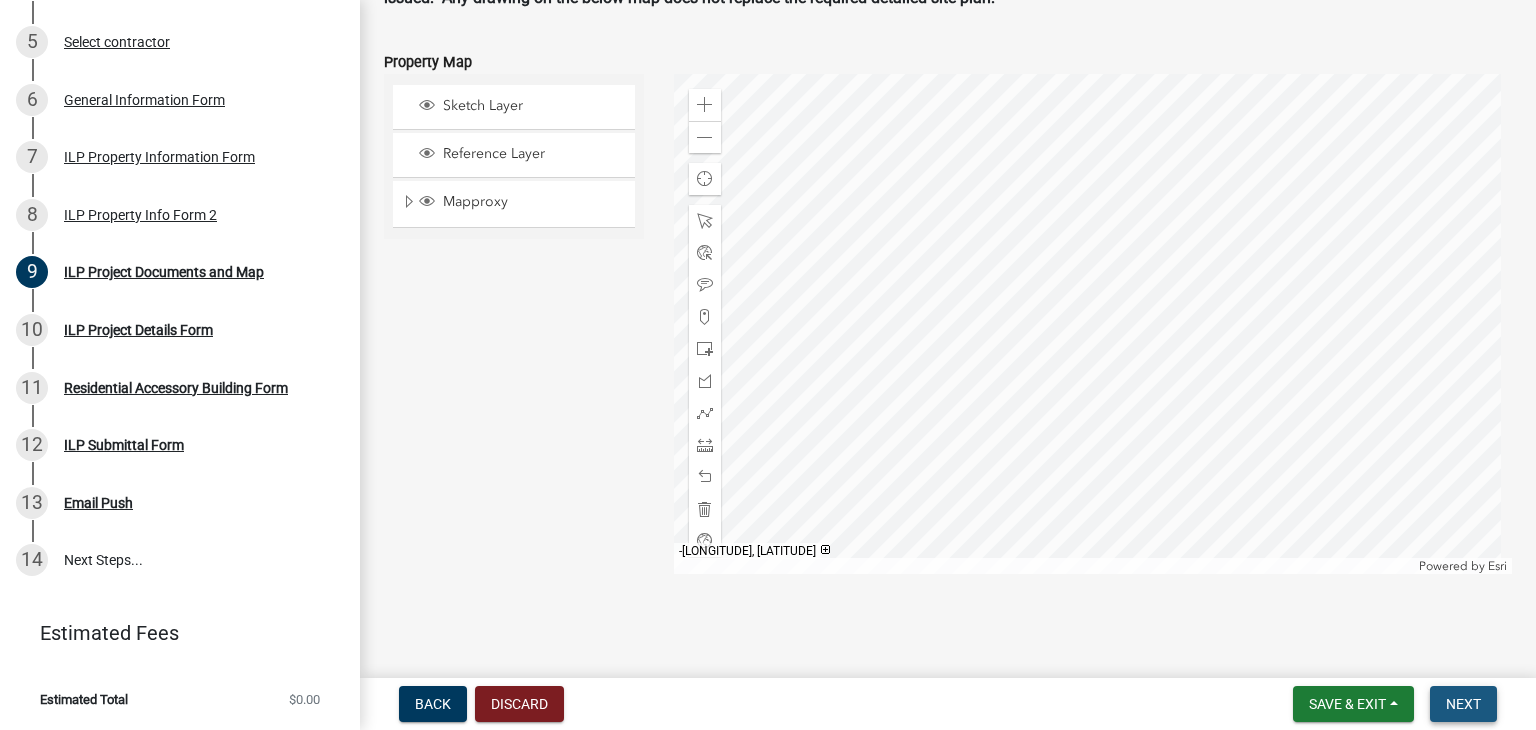 click on "Next" at bounding box center (1463, 704) 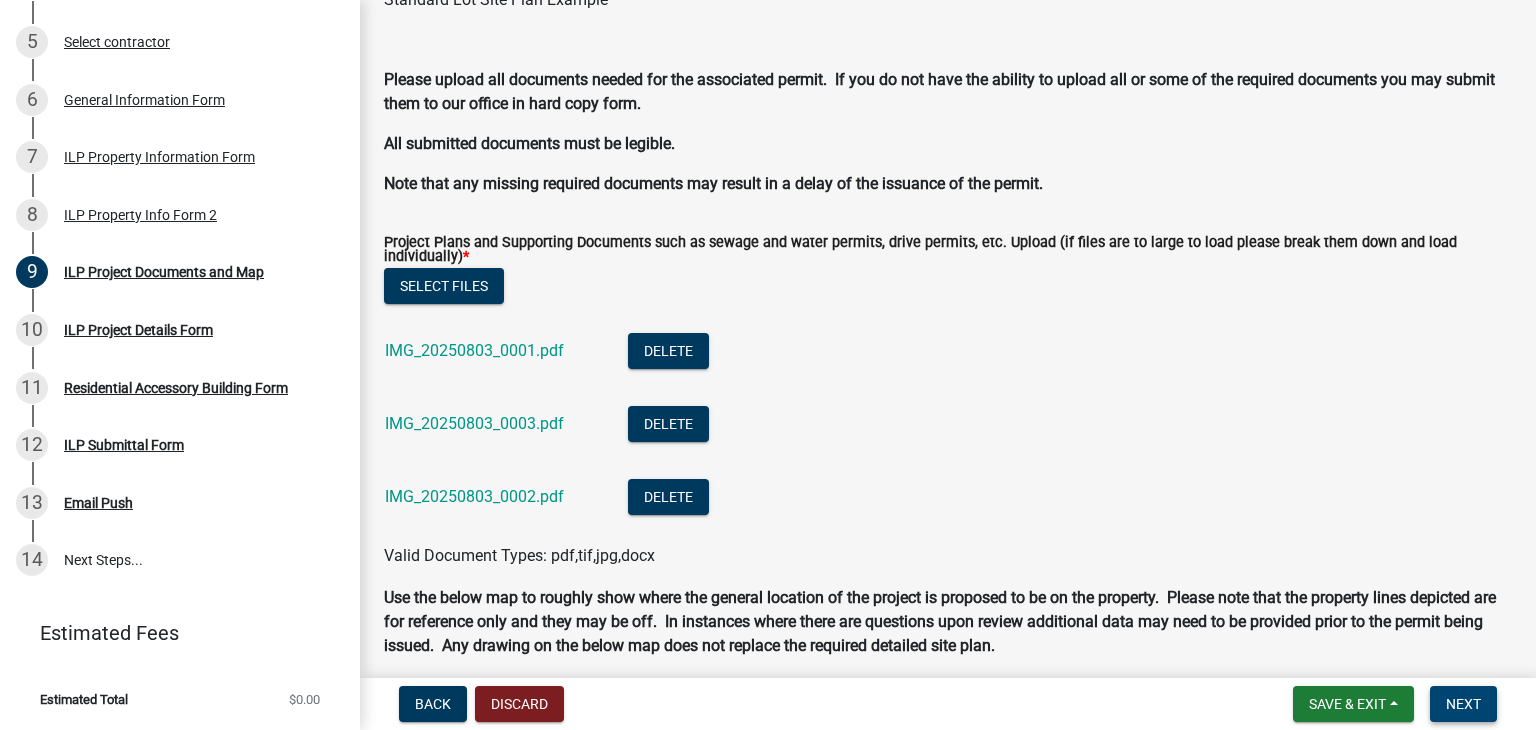 scroll, scrollTop: 2451, scrollLeft: 0, axis: vertical 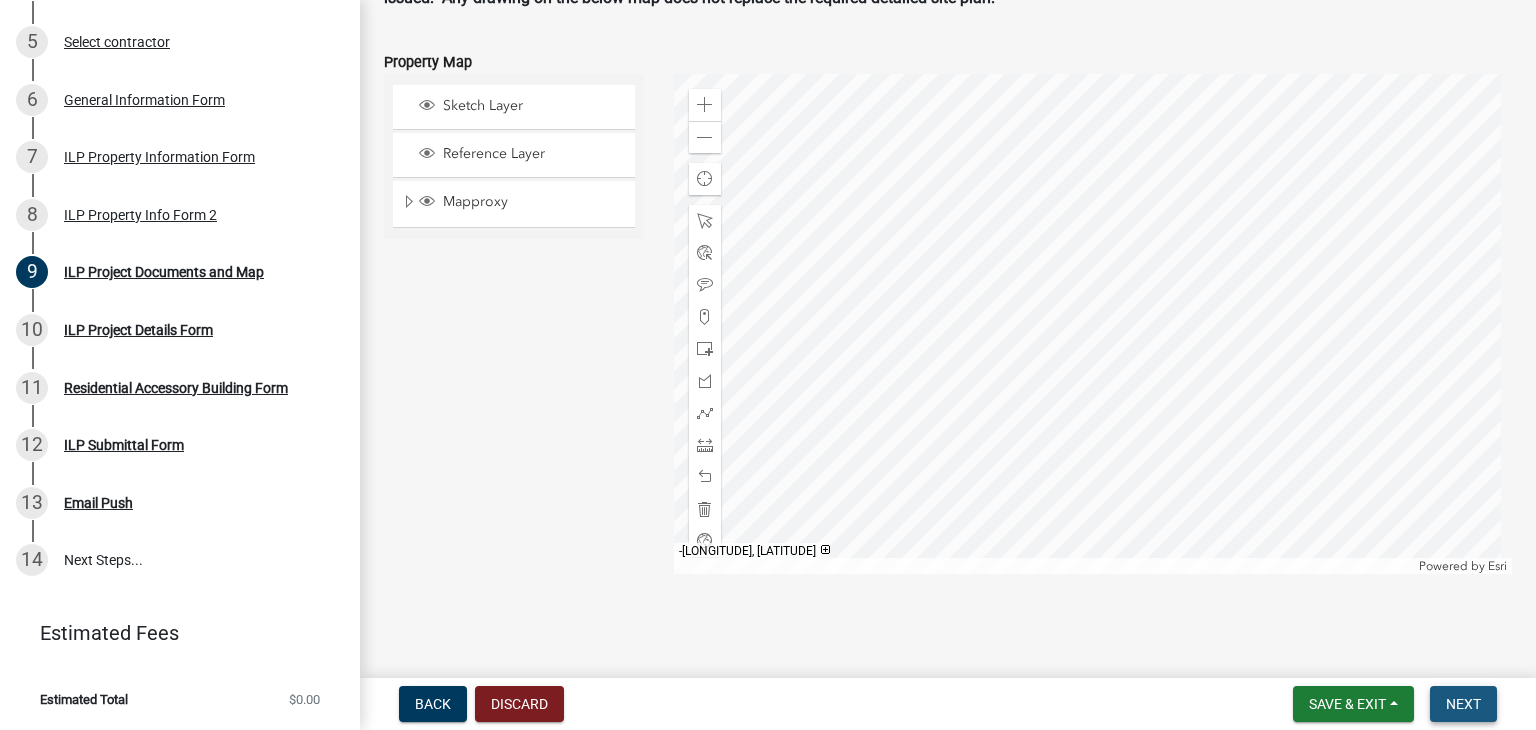 click on "Next" at bounding box center [1463, 704] 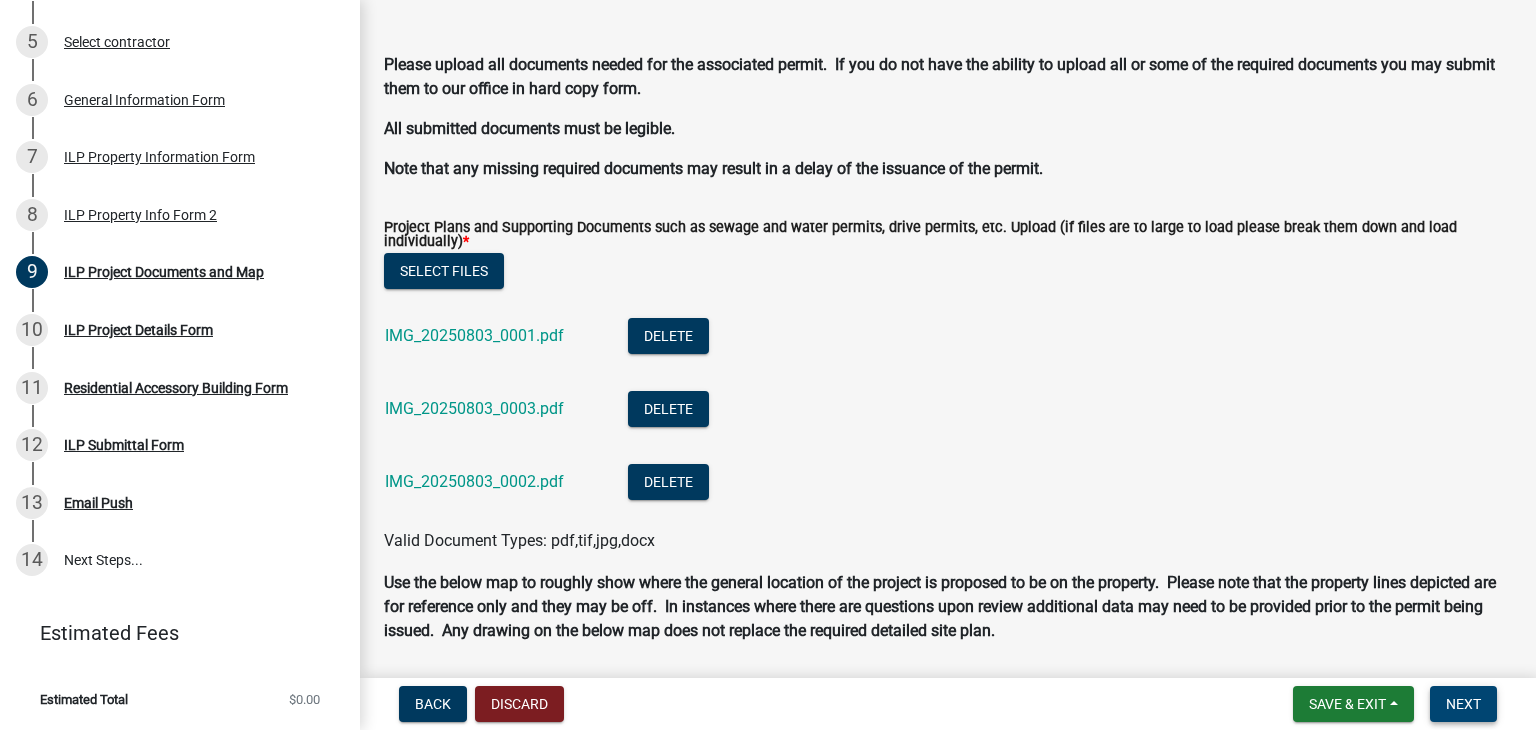 scroll, scrollTop: 2451, scrollLeft: 0, axis: vertical 